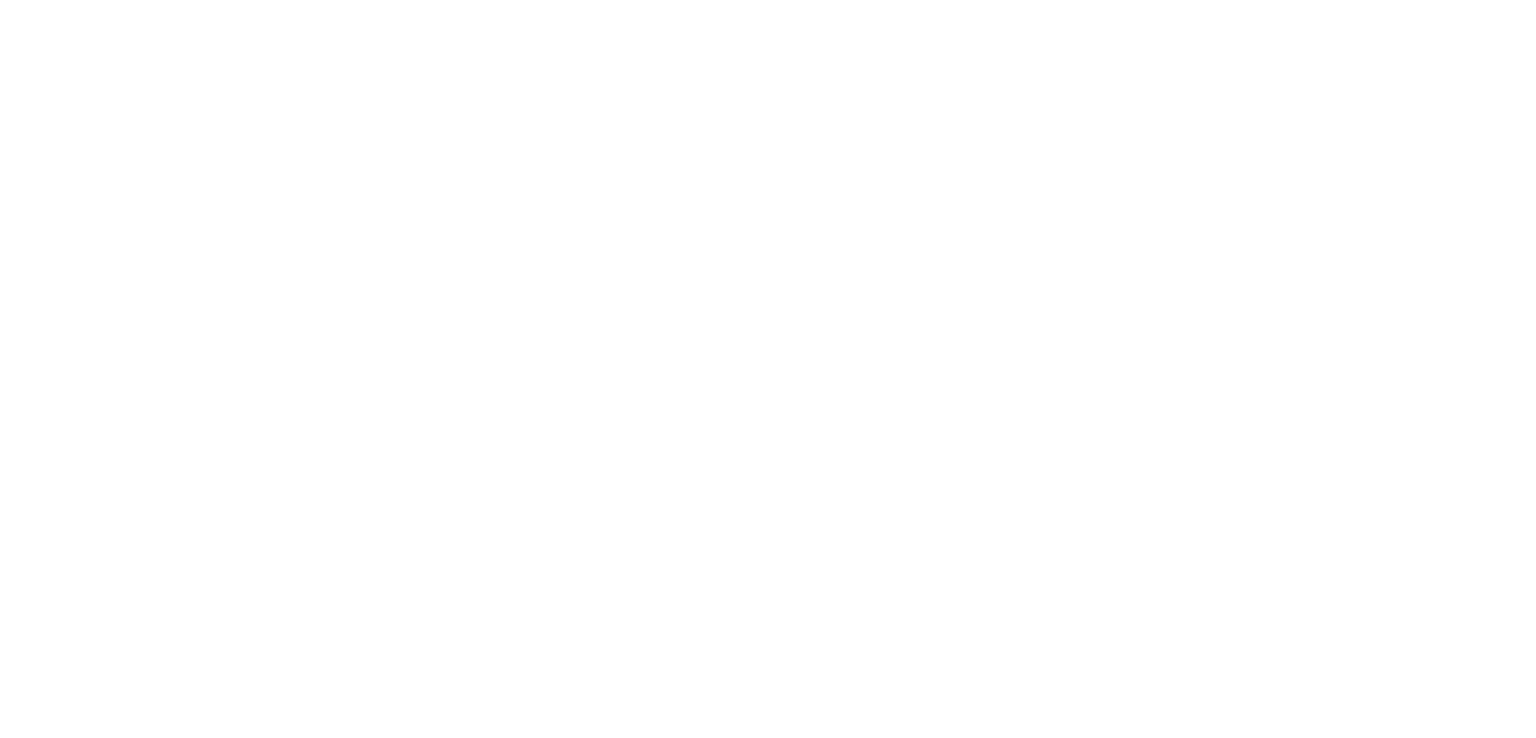 scroll, scrollTop: 0, scrollLeft: 0, axis: both 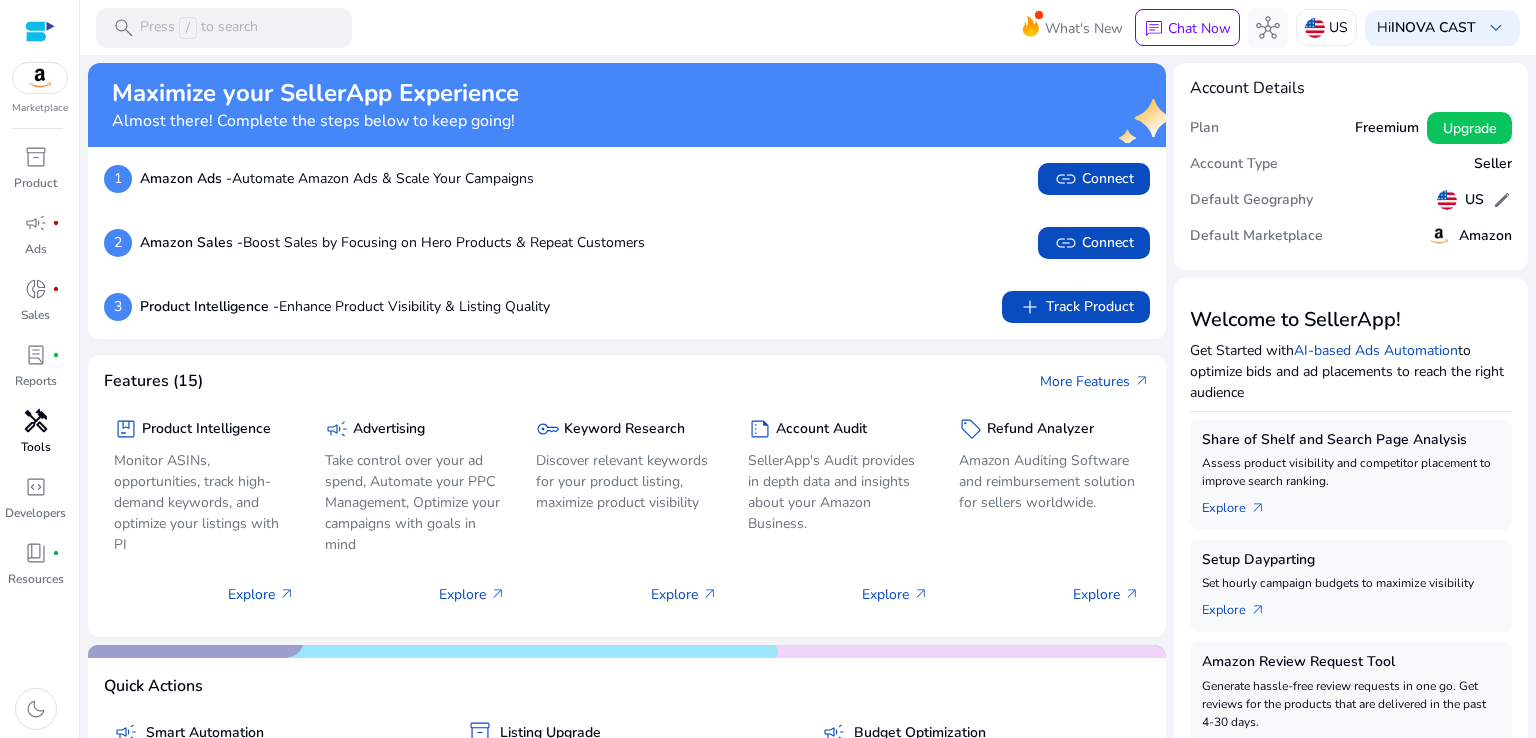 click on "handyman" at bounding box center (36, 421) 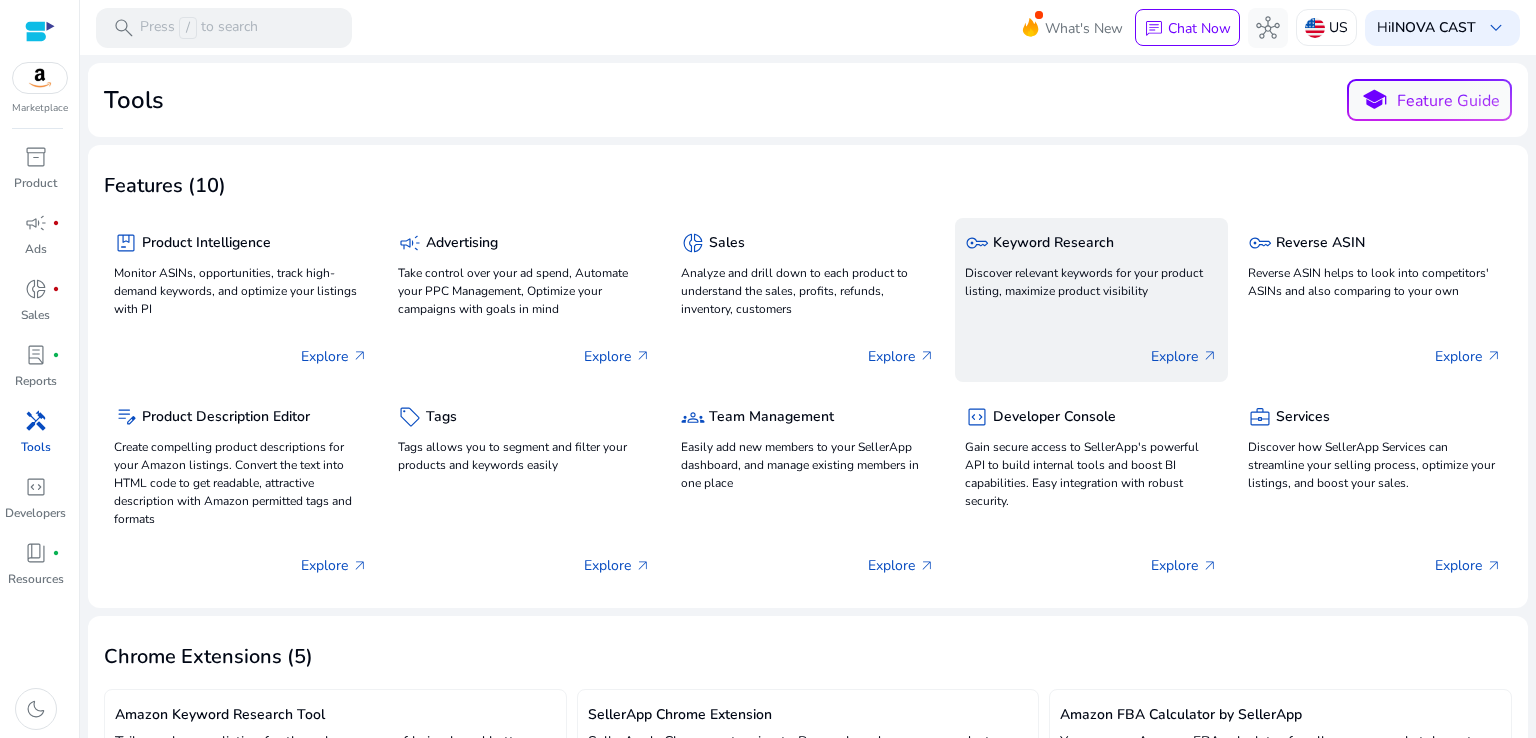 click on "key  Keyword Research Discover relevant keywords for your product listing, maximize product visibility  Explore   arrow_outward" 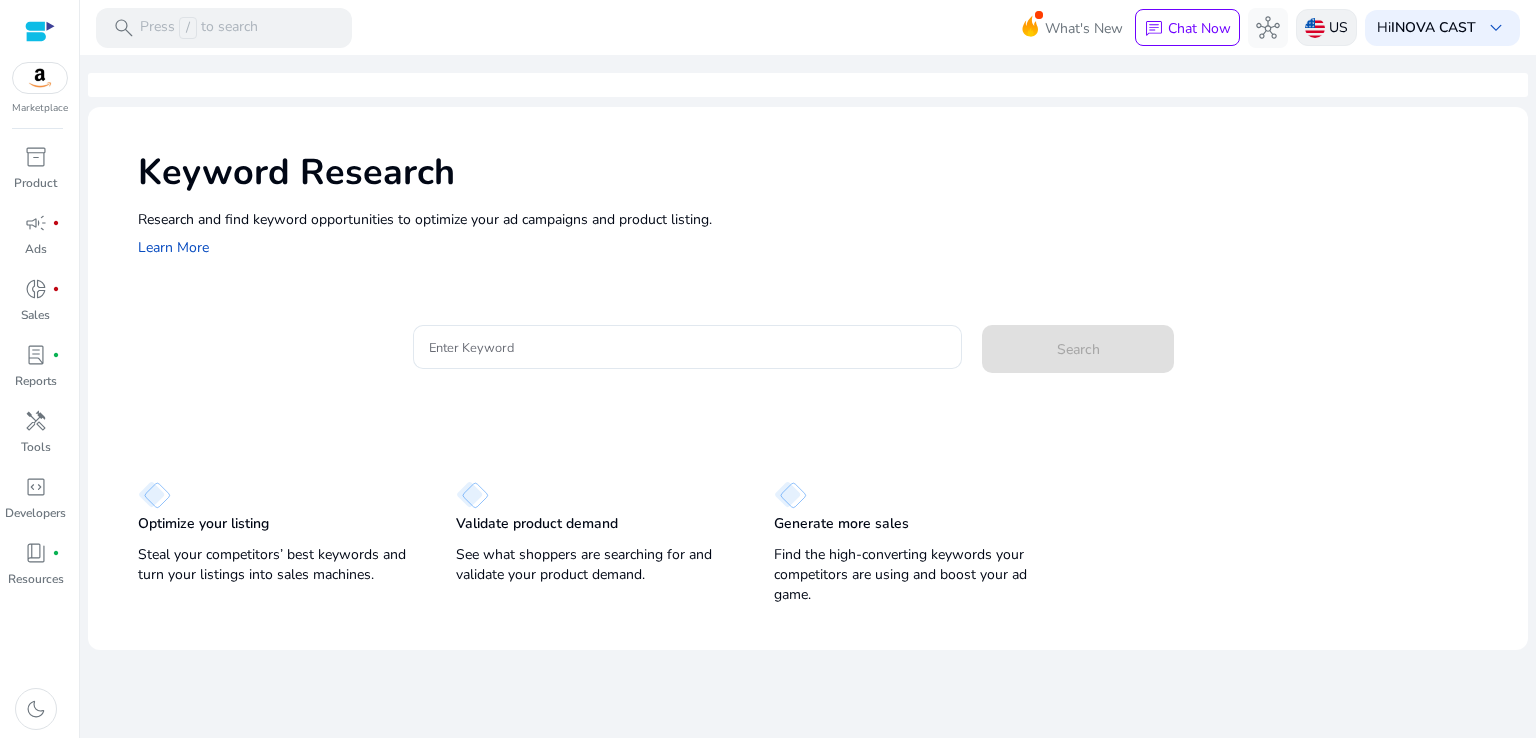 click at bounding box center [1315, 28] 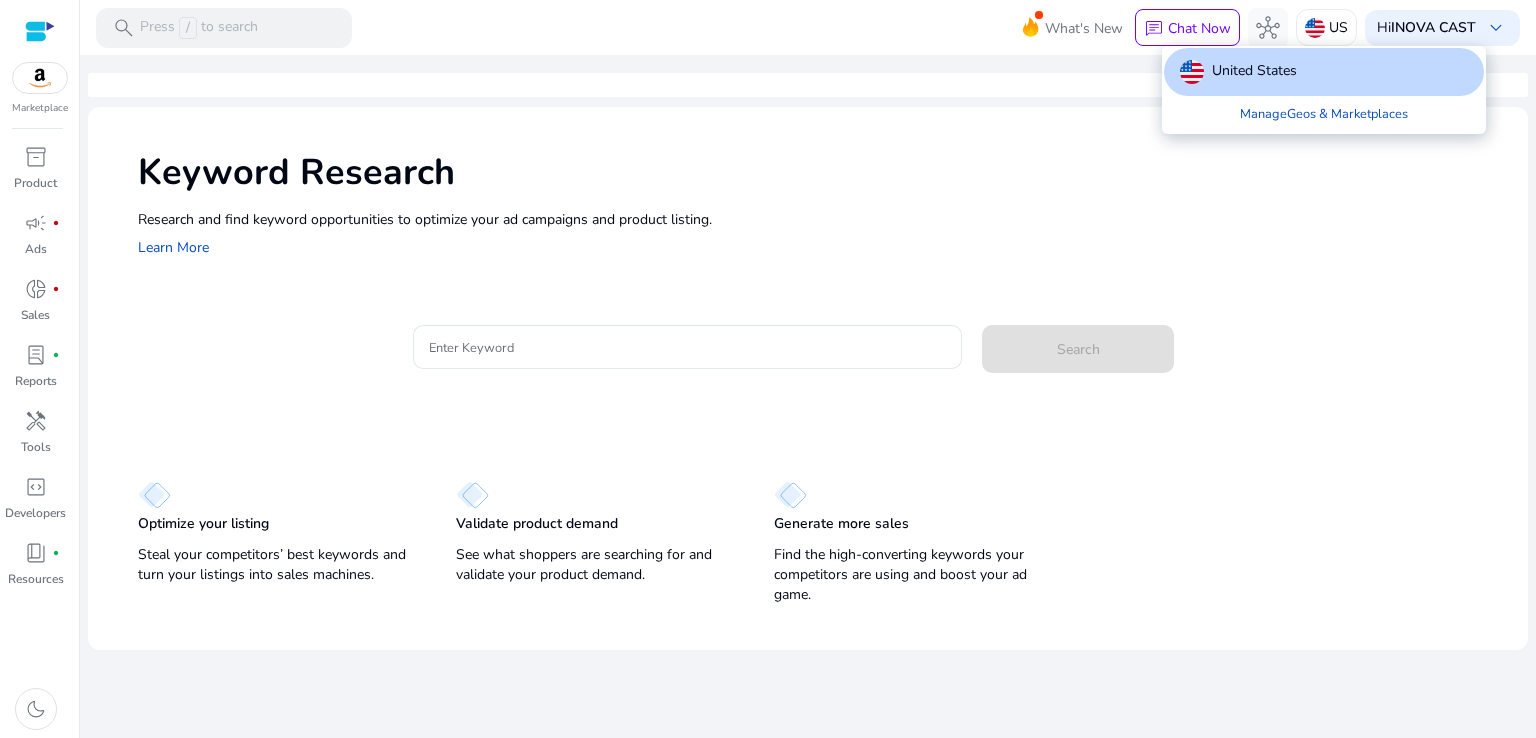 click at bounding box center [768, 369] 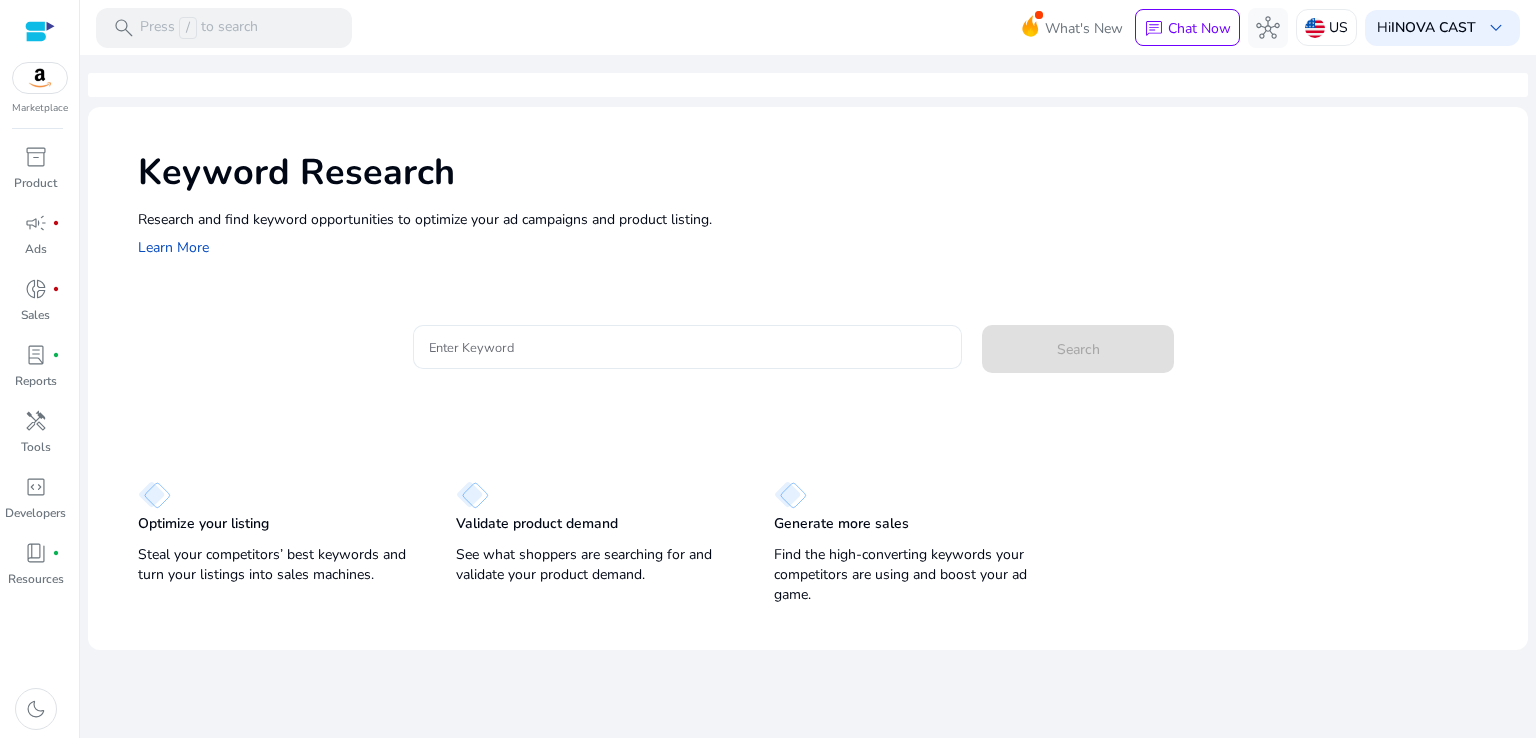 click on "Enter Keyword" at bounding box center (688, 347) 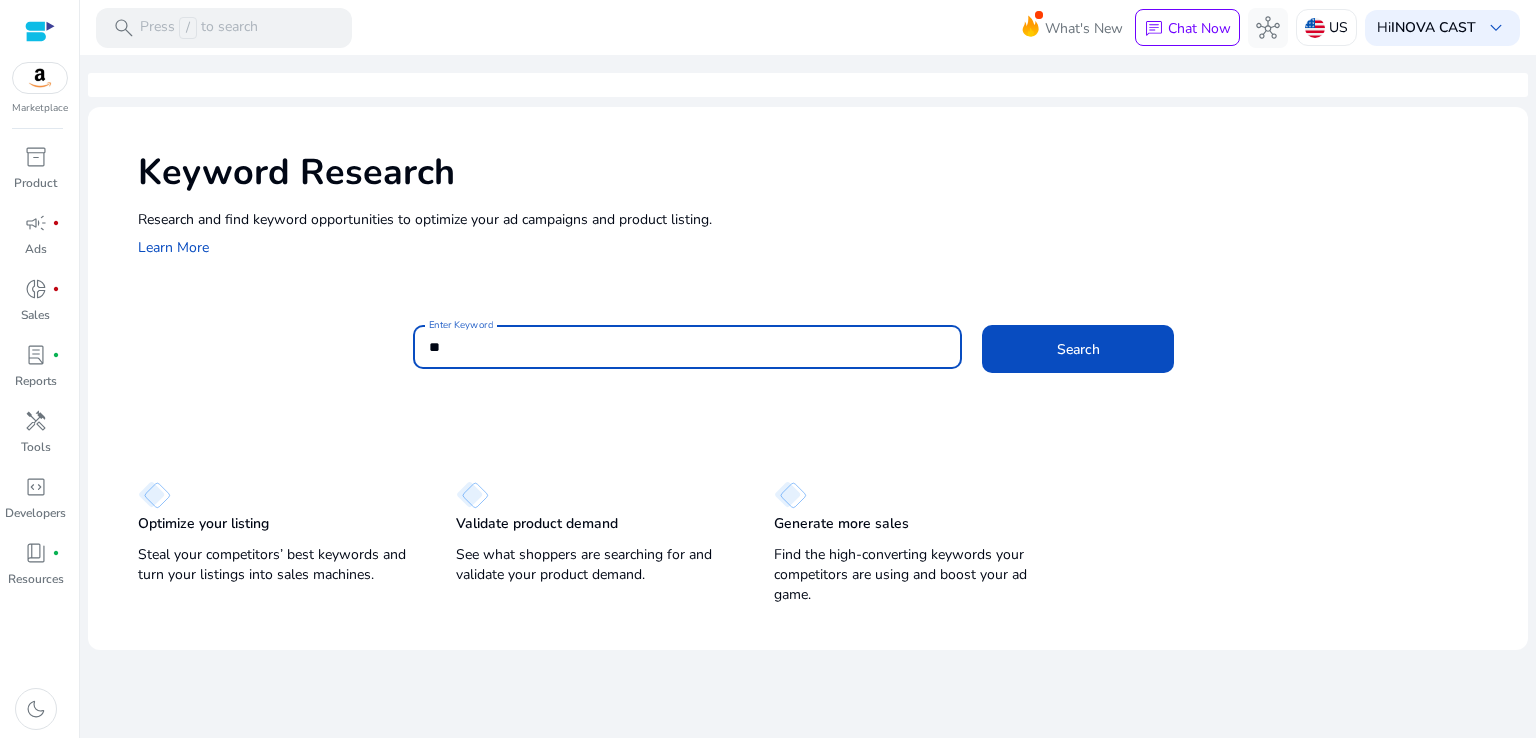 type on "*" 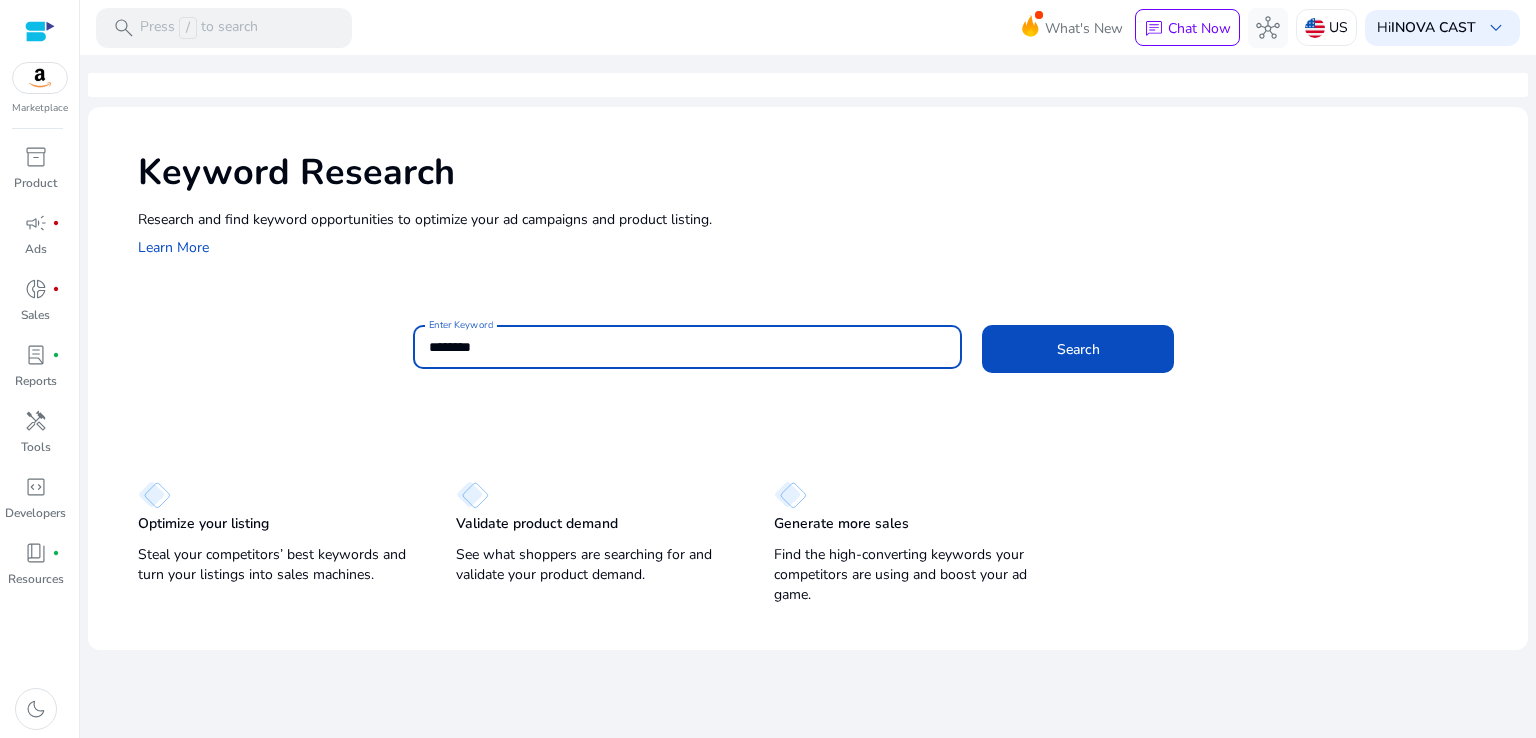 type on "********" 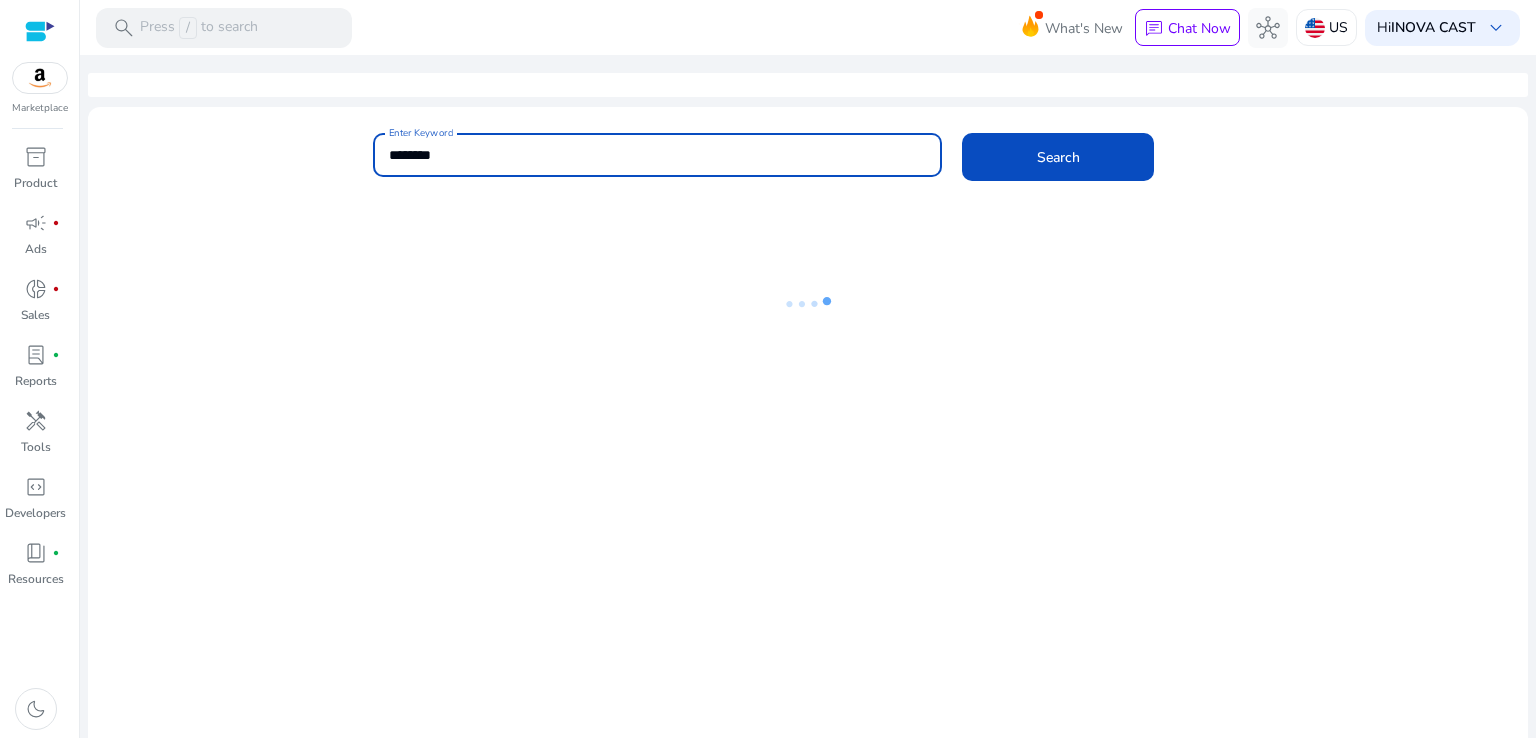 scroll, scrollTop: 0, scrollLeft: 0, axis: both 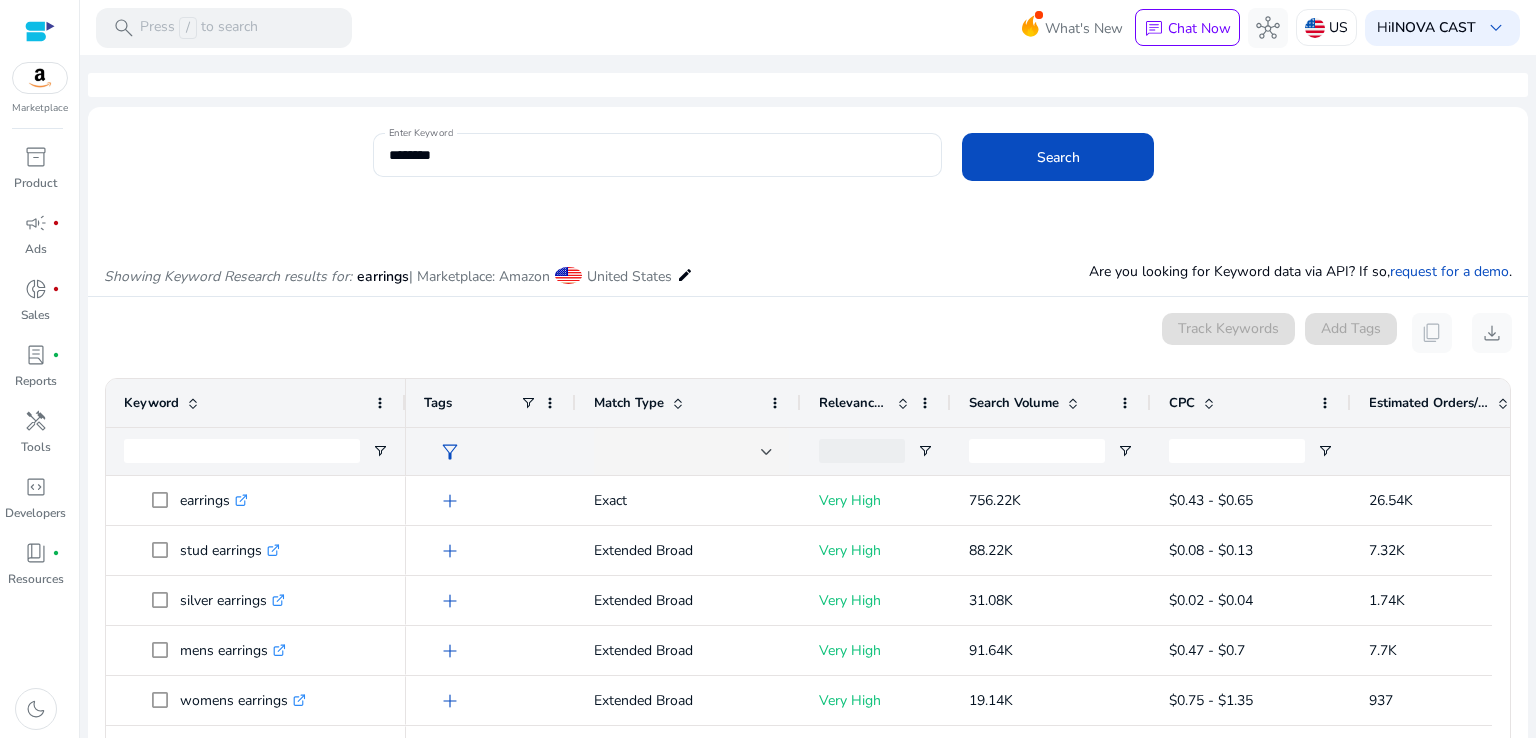 click on "edit" at bounding box center (685, 275) 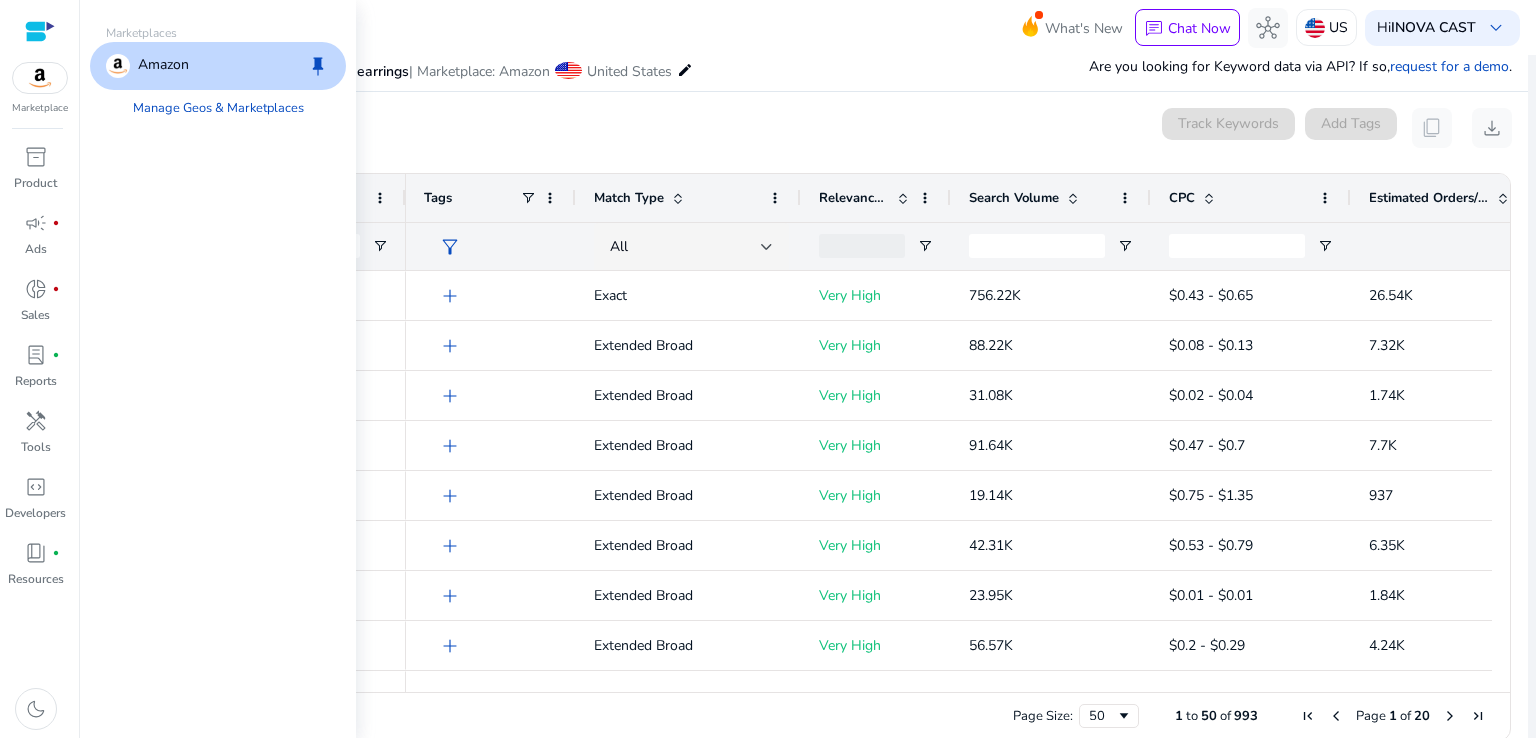 scroll, scrollTop: 214, scrollLeft: 0, axis: vertical 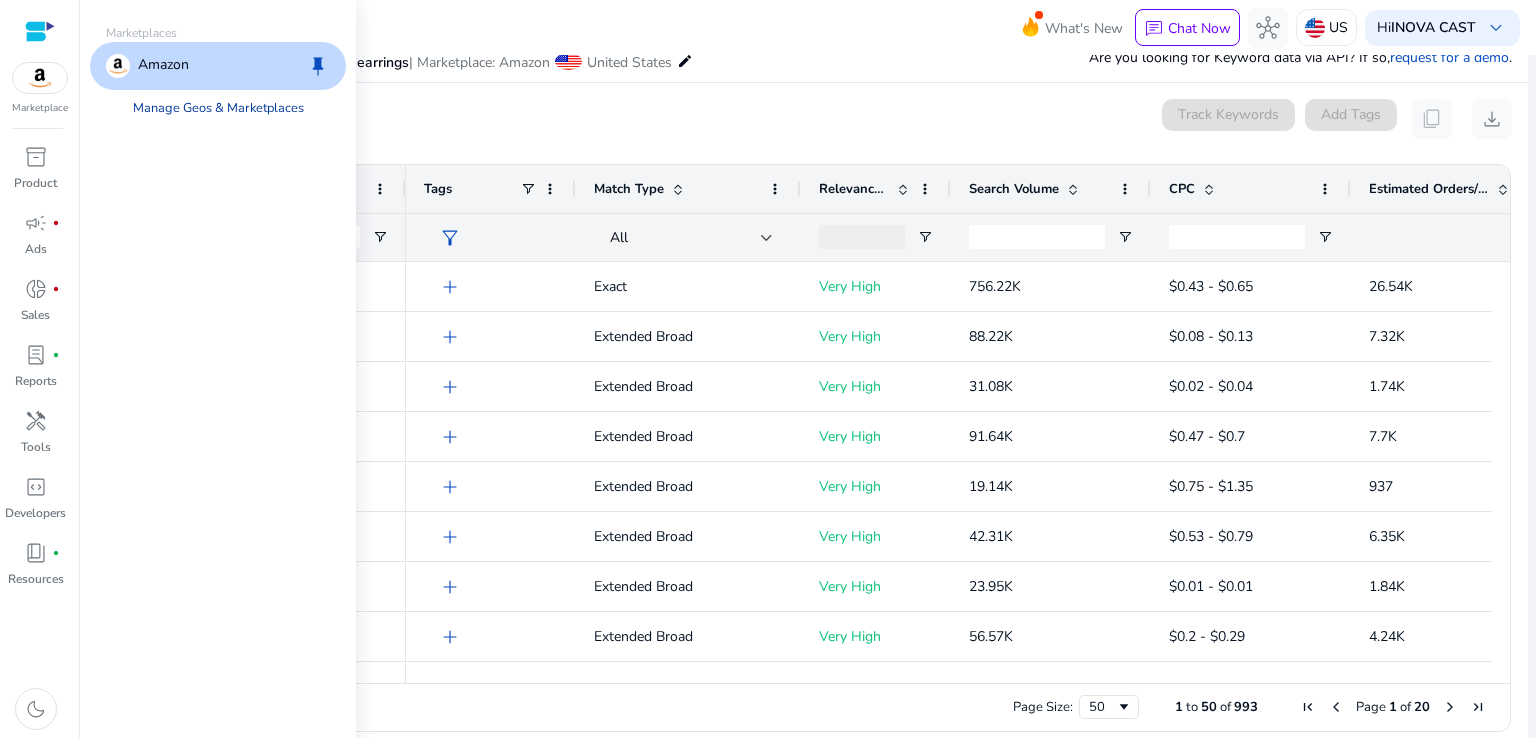 click on "Manage Geos & Marketplaces" at bounding box center (218, 108) 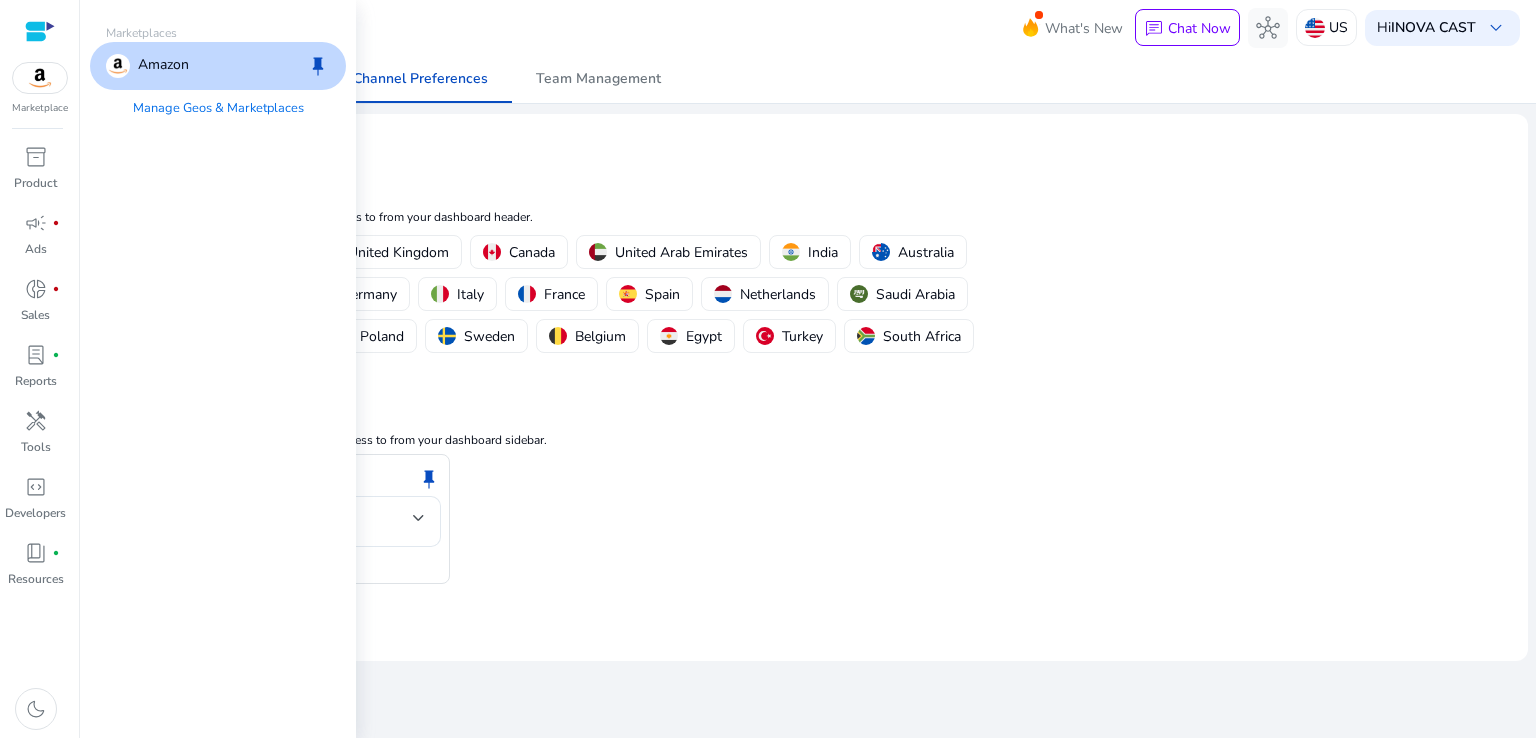 scroll, scrollTop: 0, scrollLeft: 0, axis: both 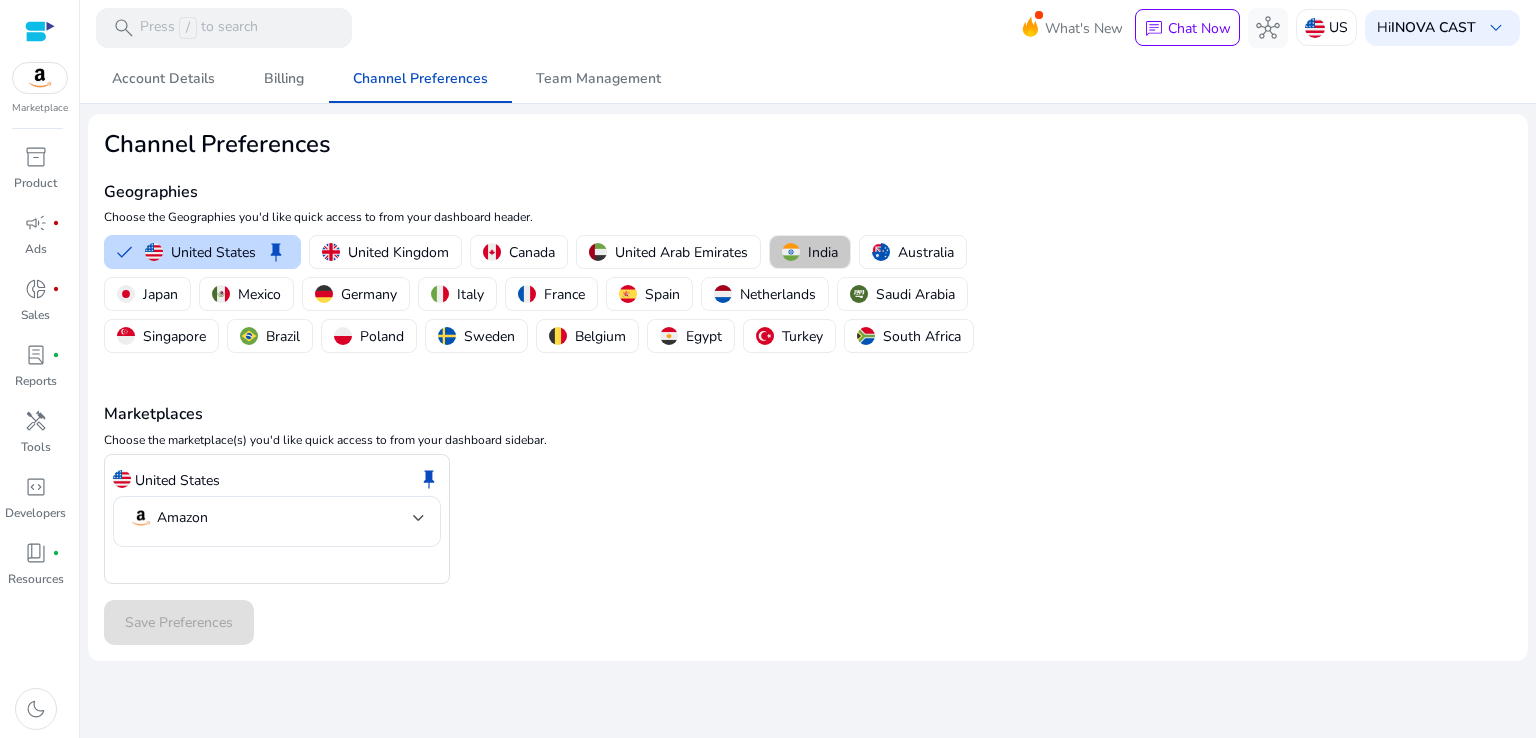 click on "India" at bounding box center [823, 252] 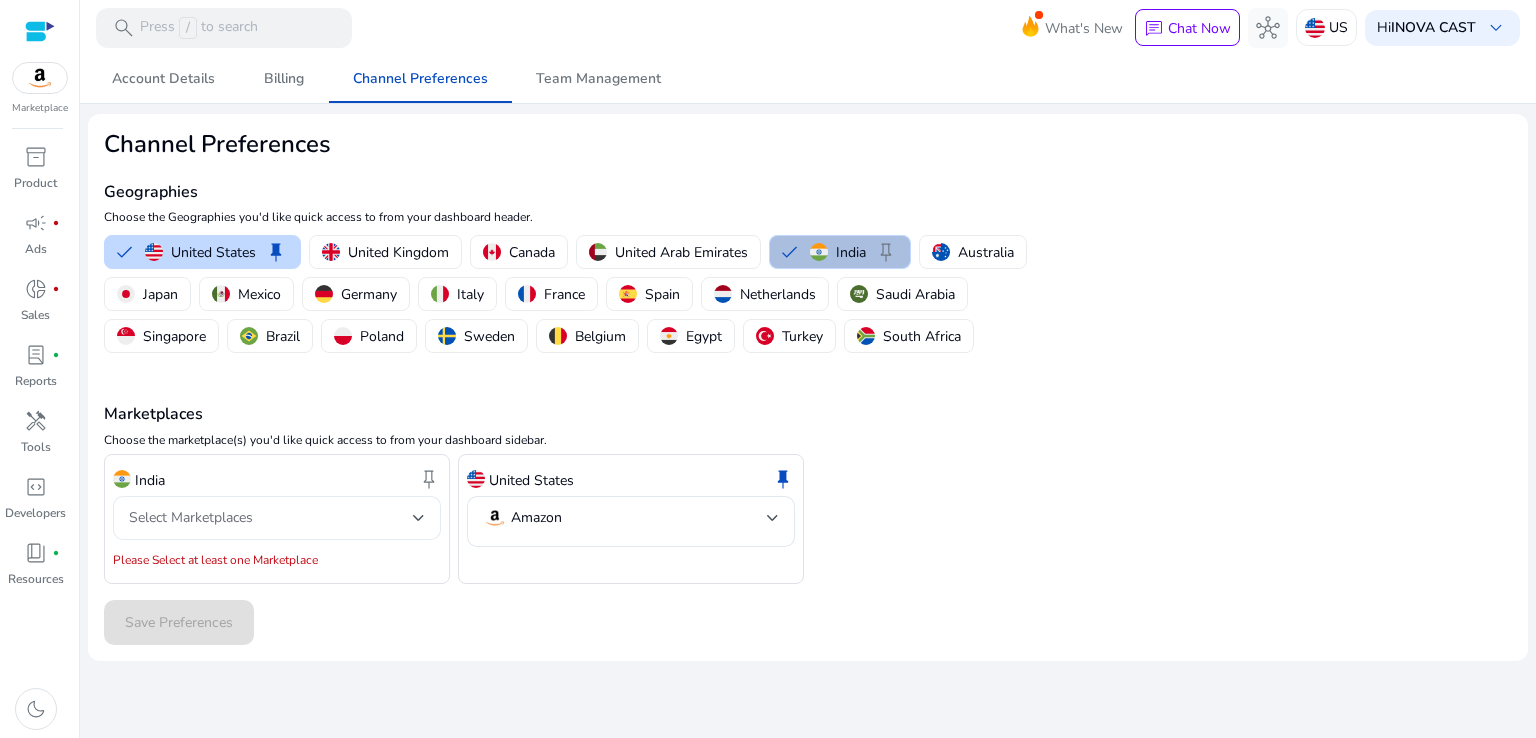 click on "Select Marketplaces" at bounding box center (271, 518) 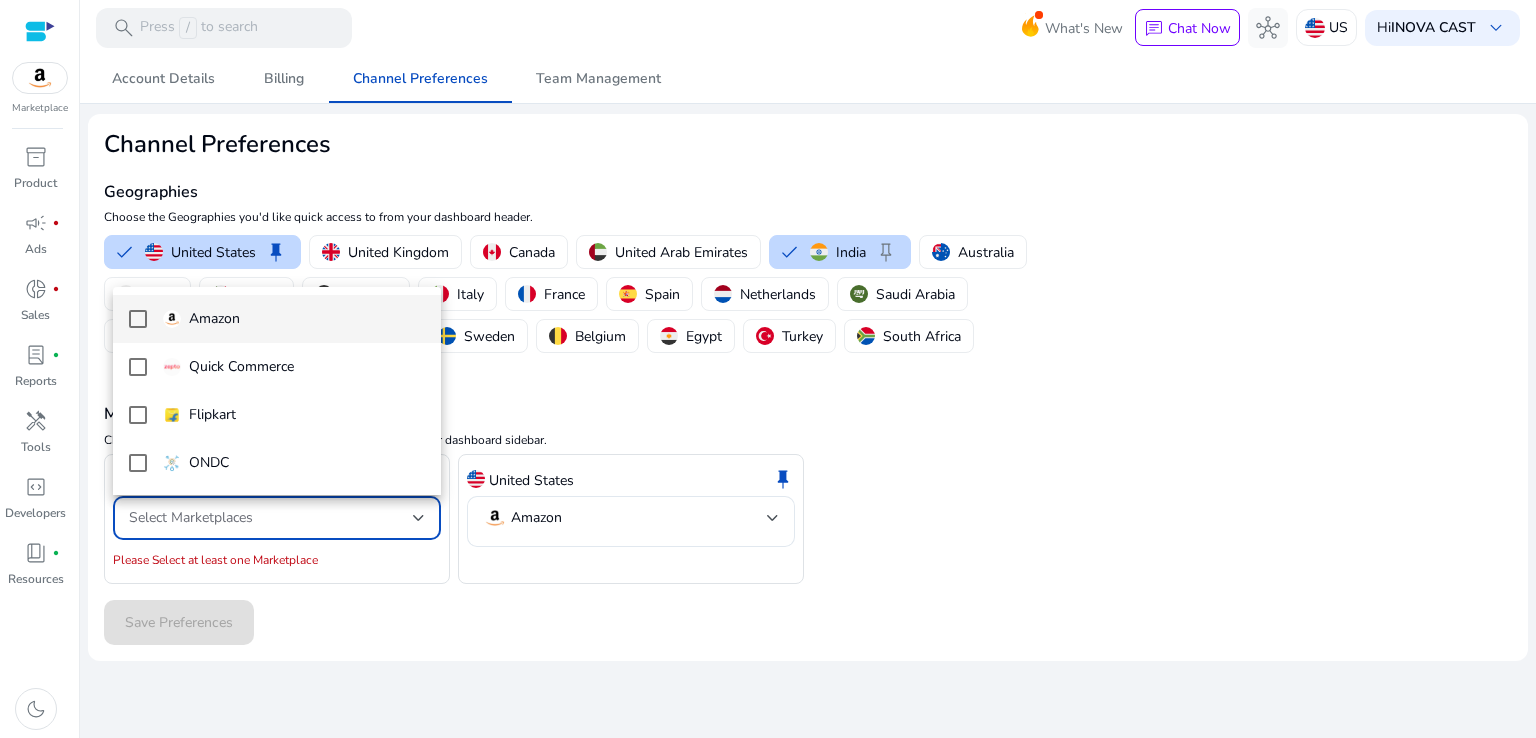 click at bounding box center (138, 319) 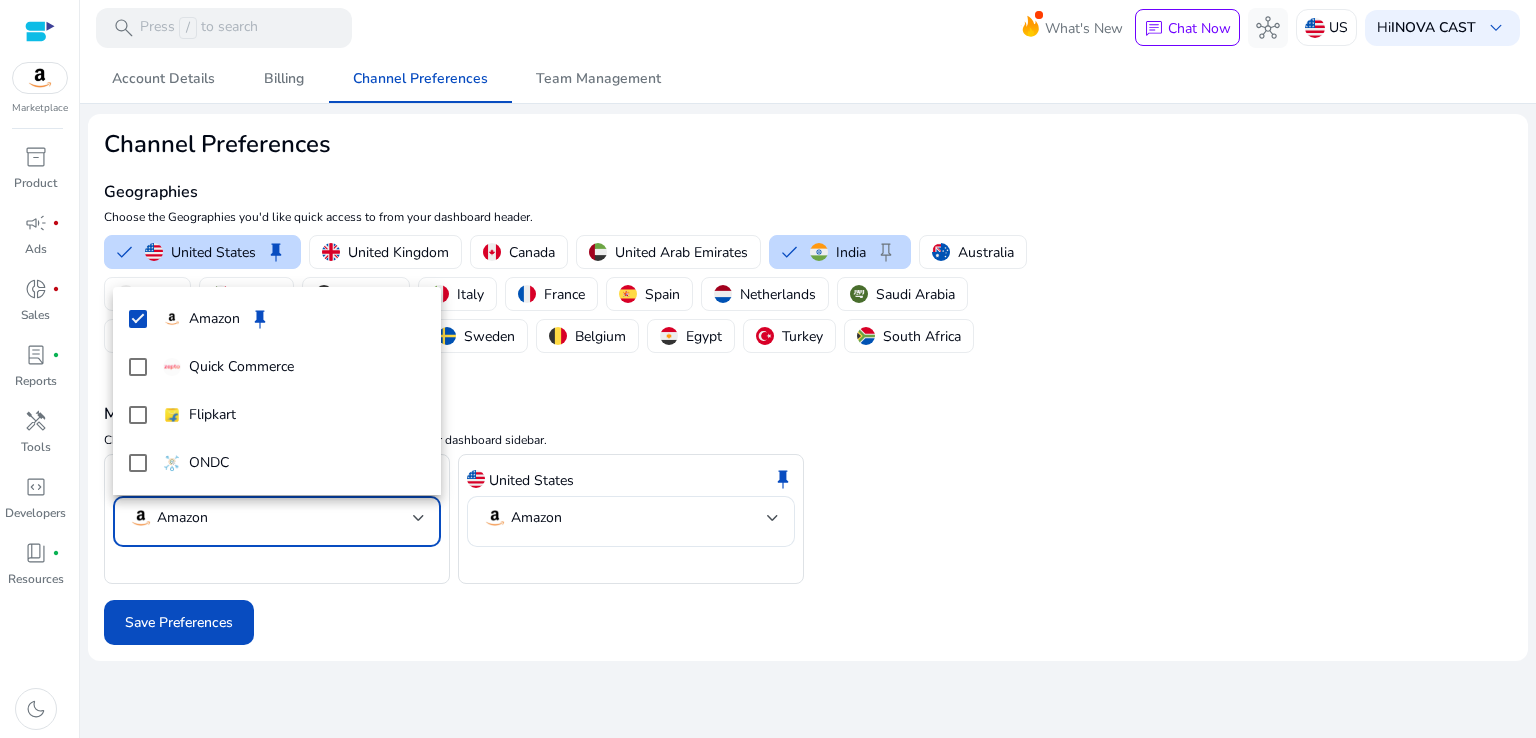 click at bounding box center (768, 369) 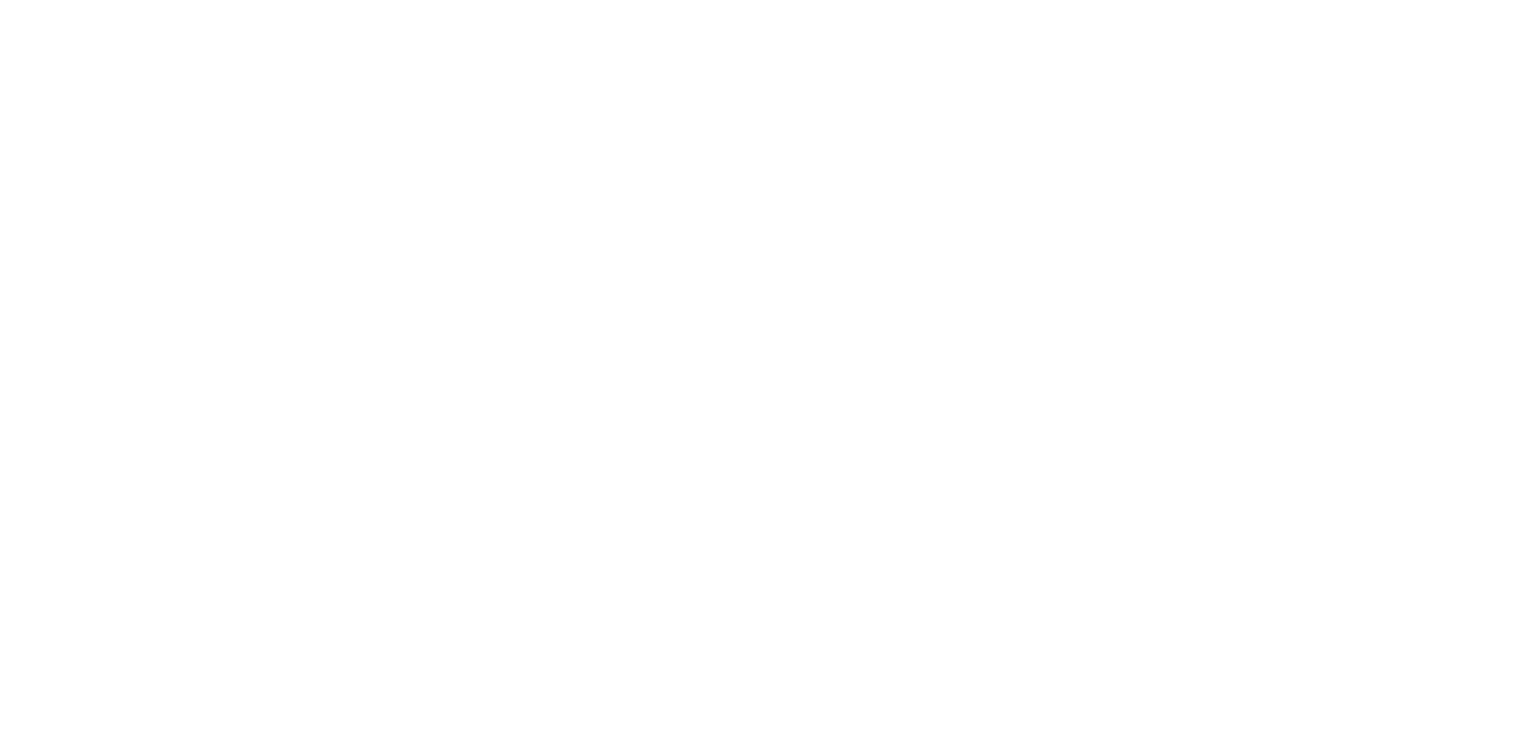 scroll, scrollTop: 0, scrollLeft: 0, axis: both 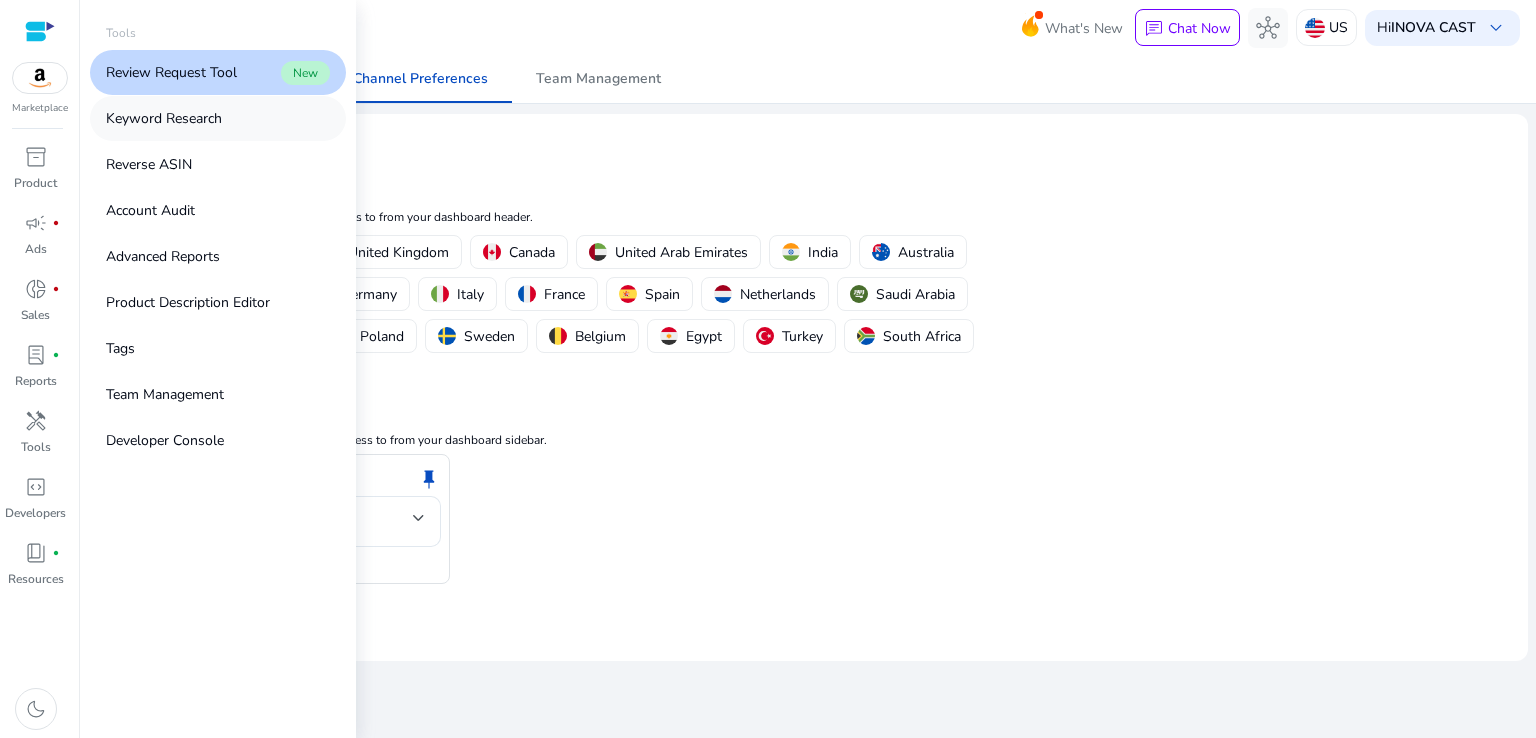 click on "Keyword Research" at bounding box center (164, 118) 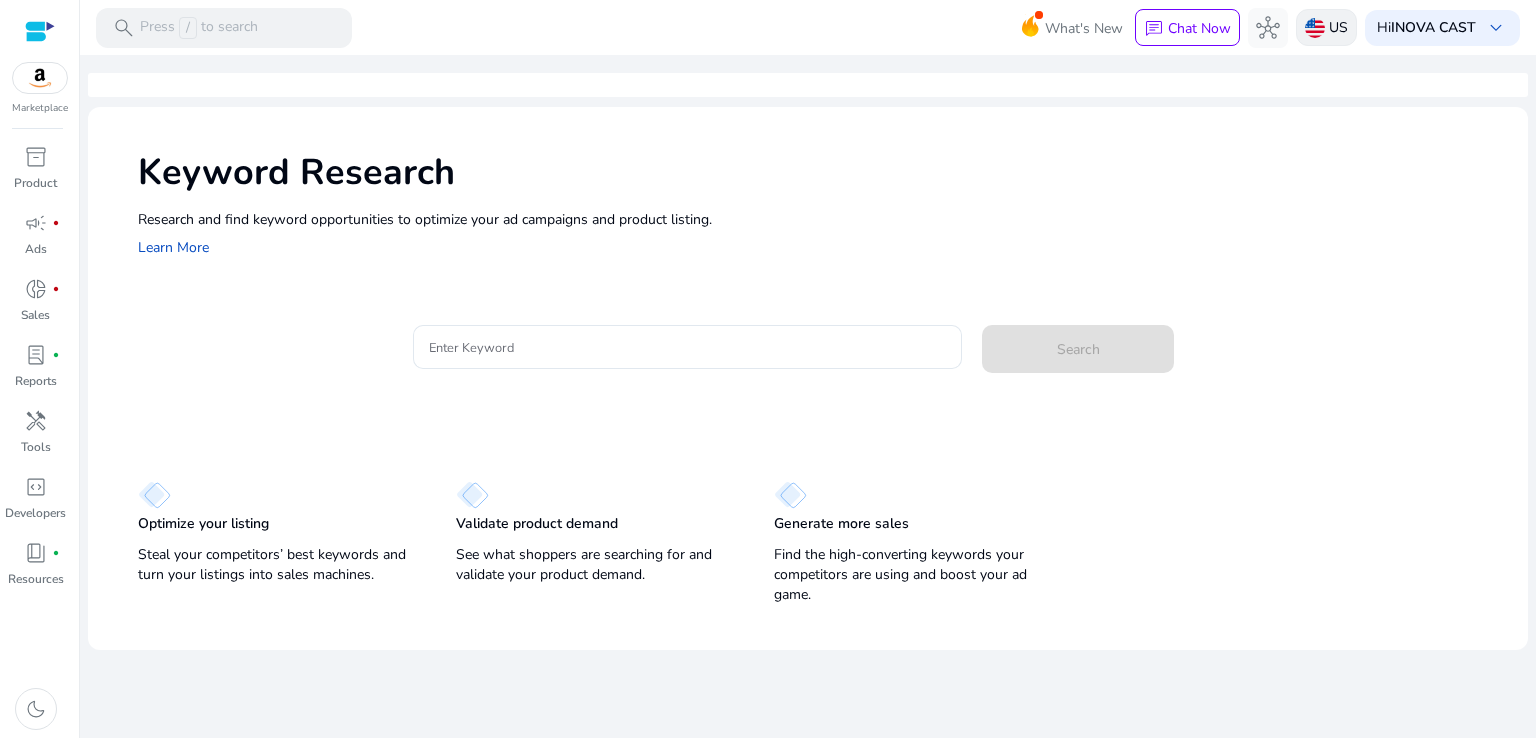 click at bounding box center (1315, 28) 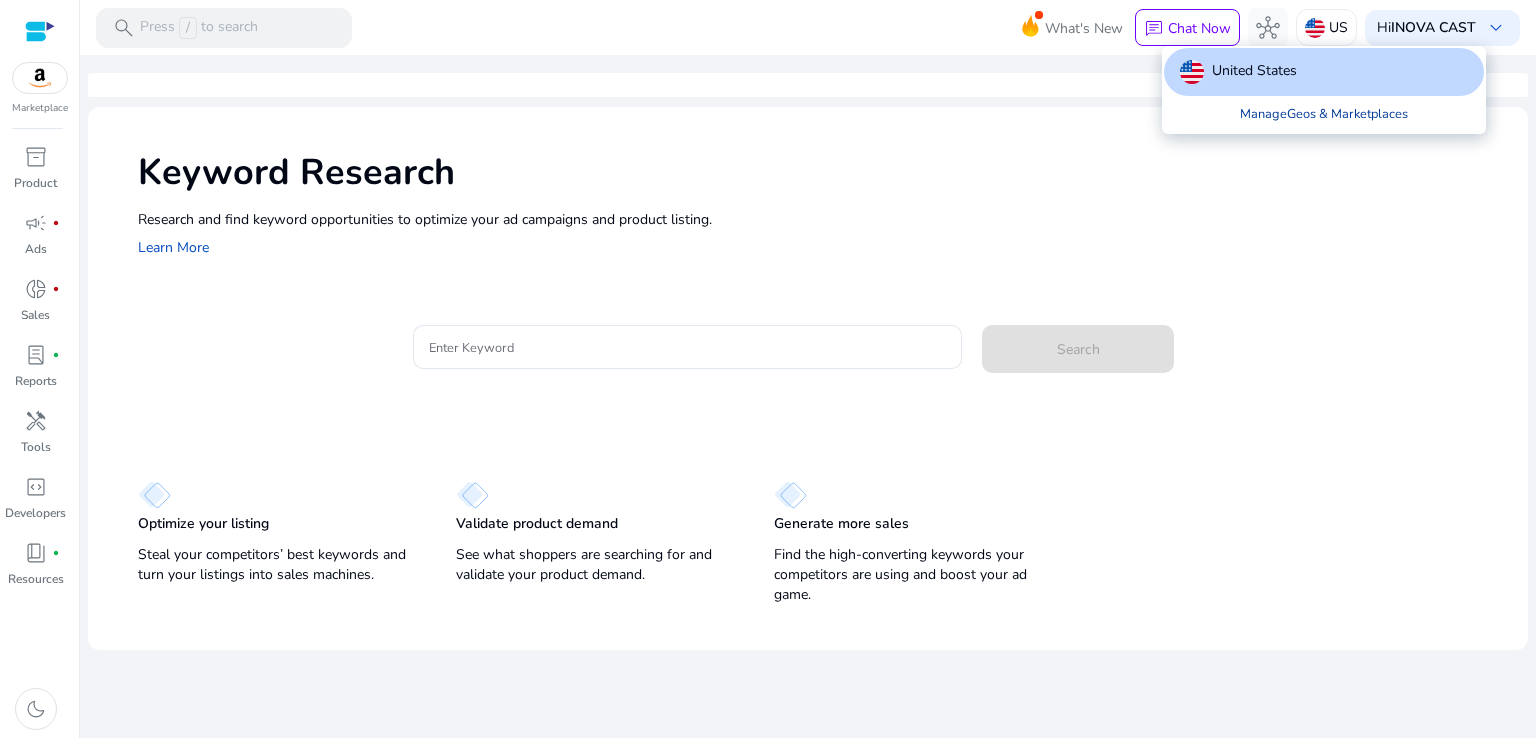 click on "Manage   Geos & Marketplaces" at bounding box center (1324, 114) 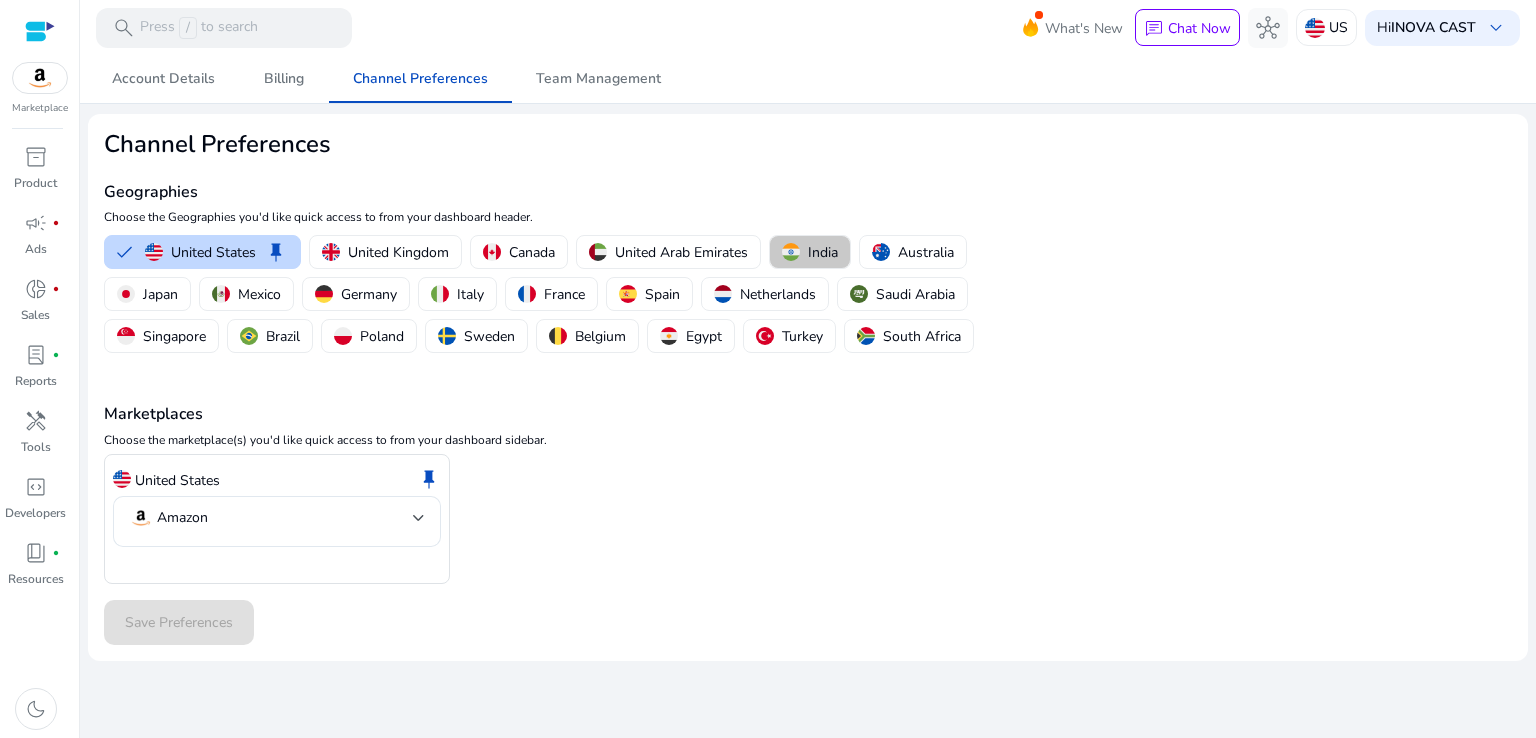 click on "India" at bounding box center (823, 252) 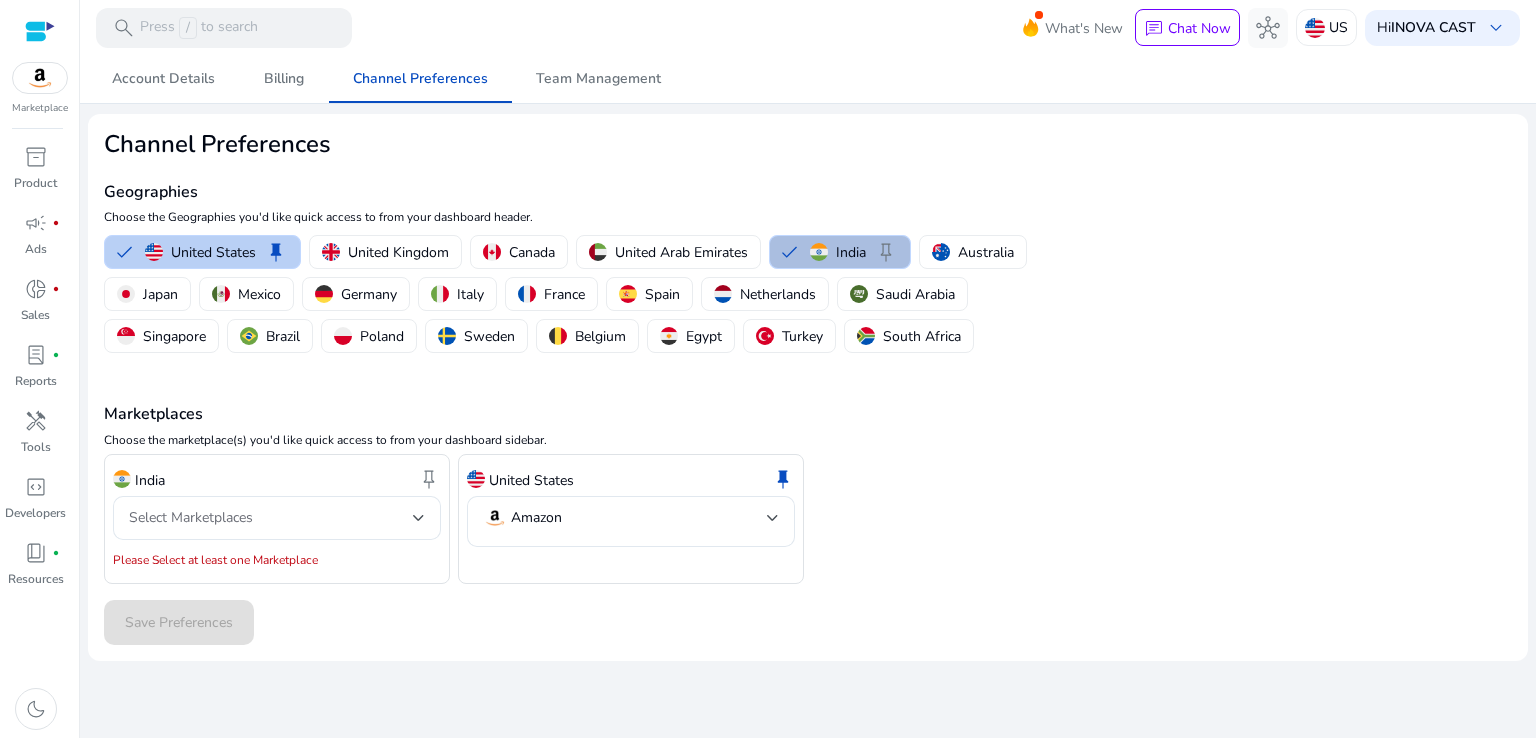click on "United States" at bounding box center (213, 252) 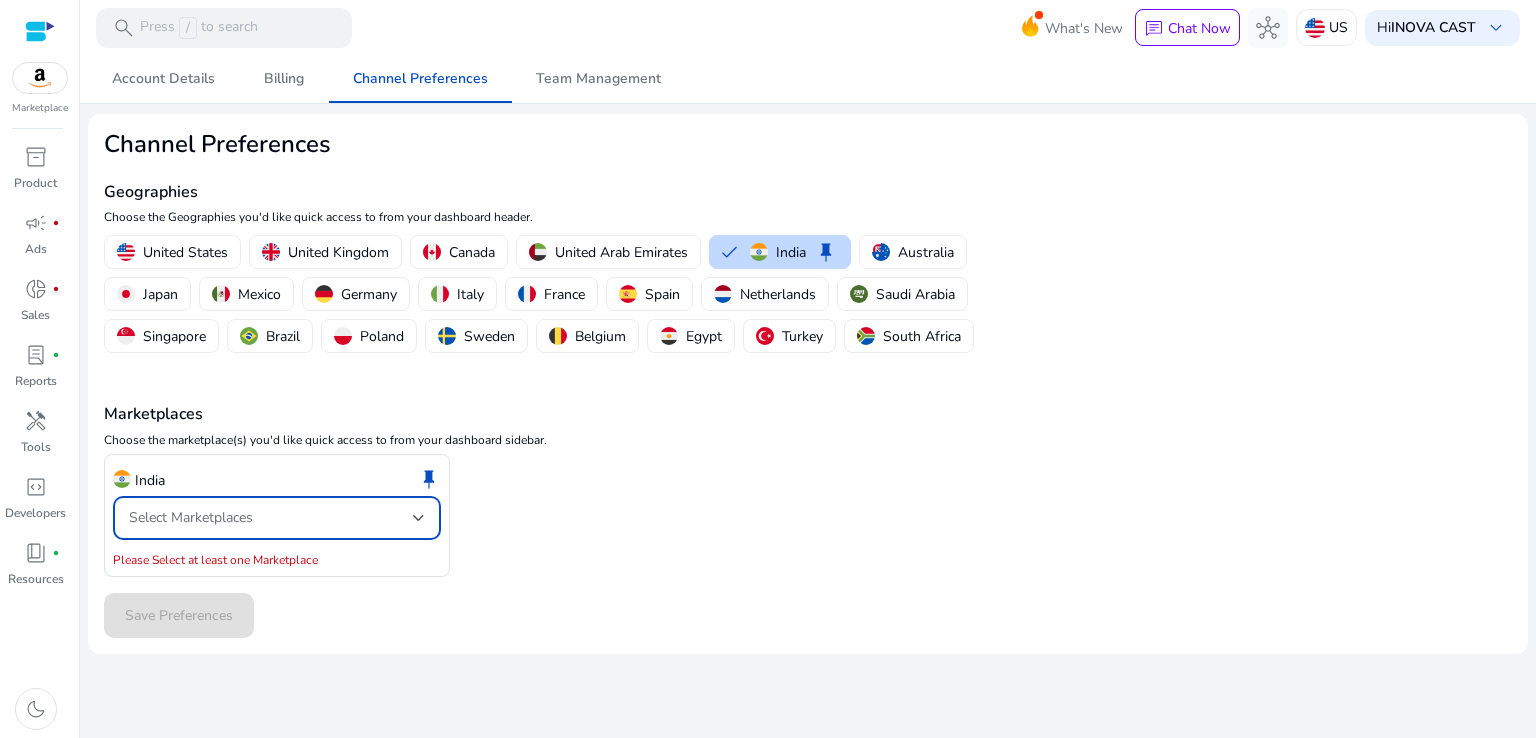 click on "Select Marketplaces" at bounding box center (271, 518) 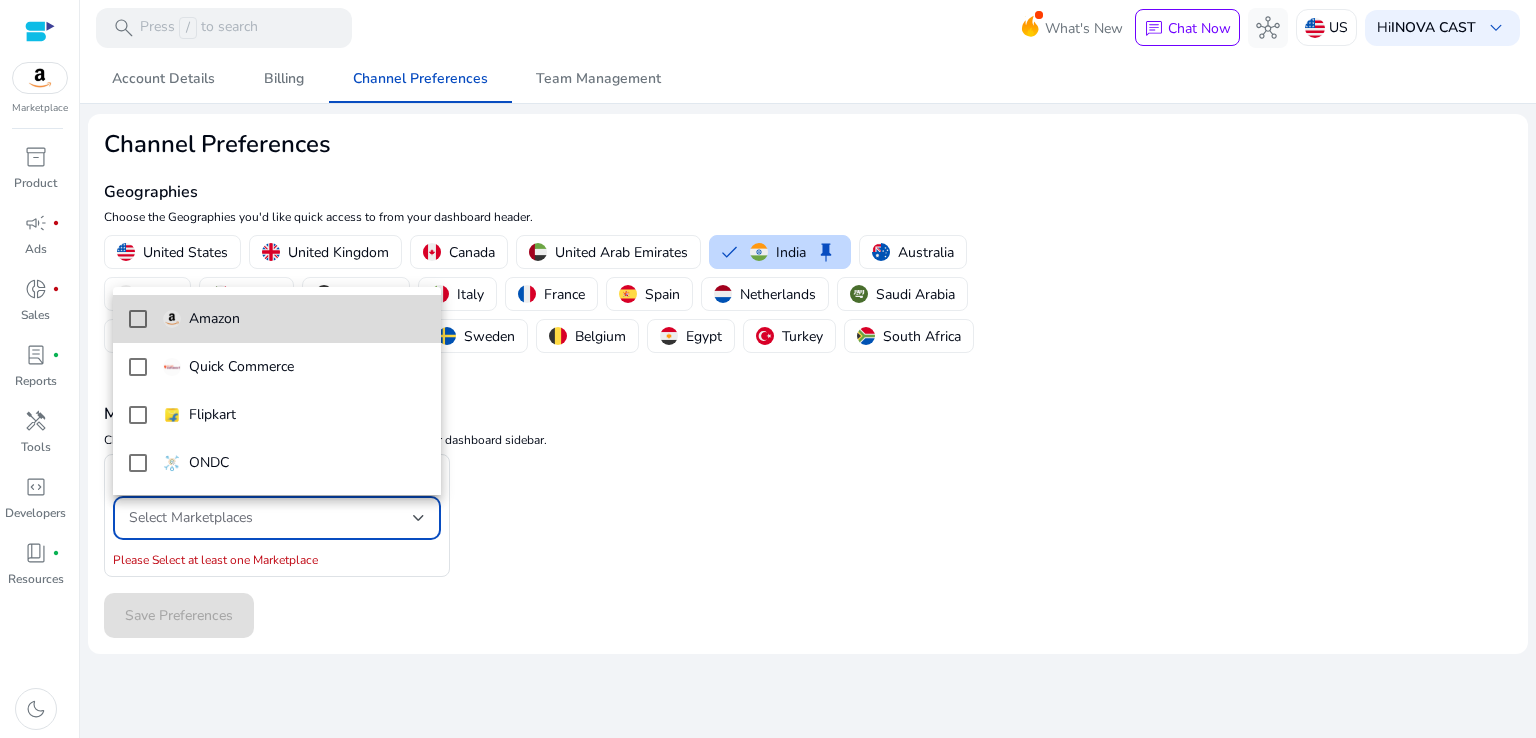 click at bounding box center [138, 319] 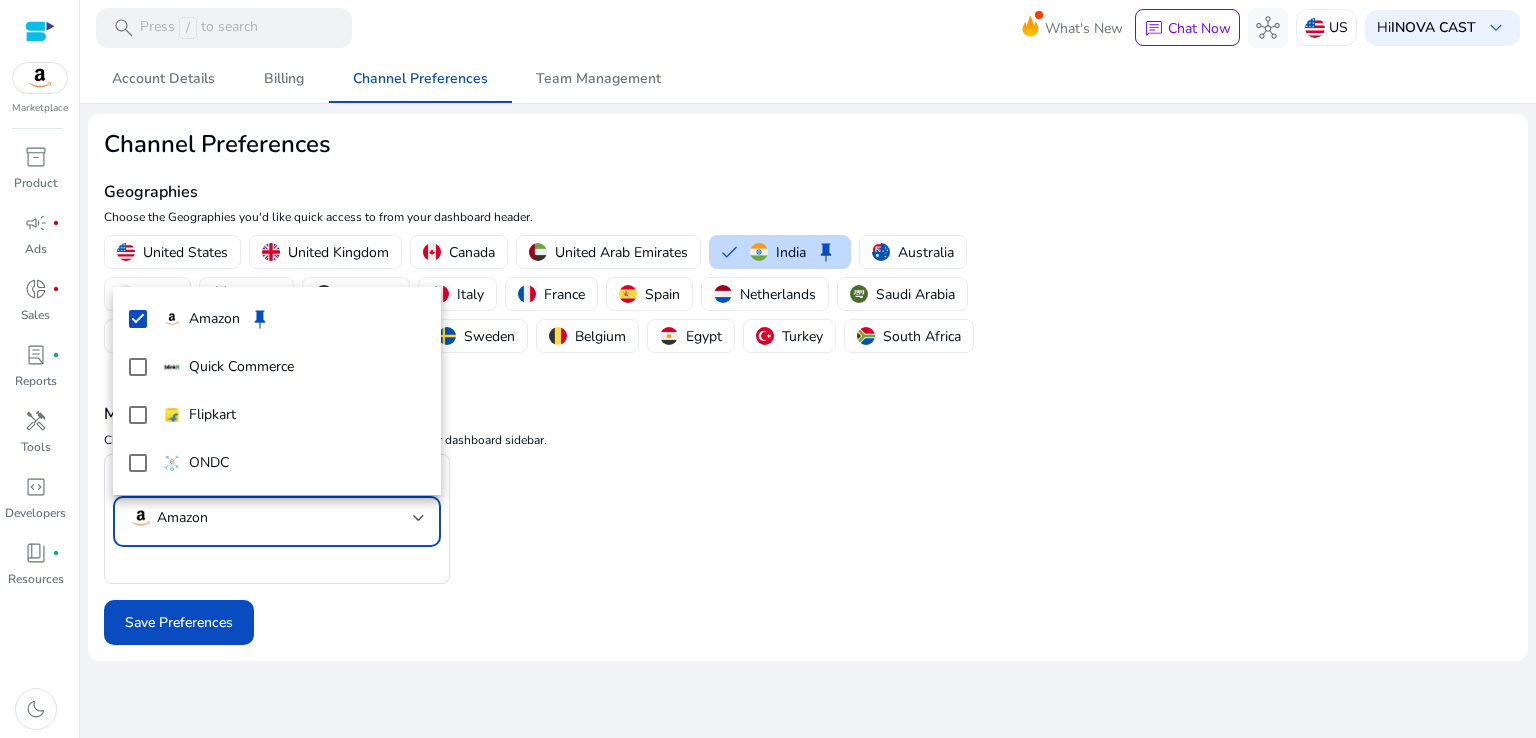 click at bounding box center (768, 369) 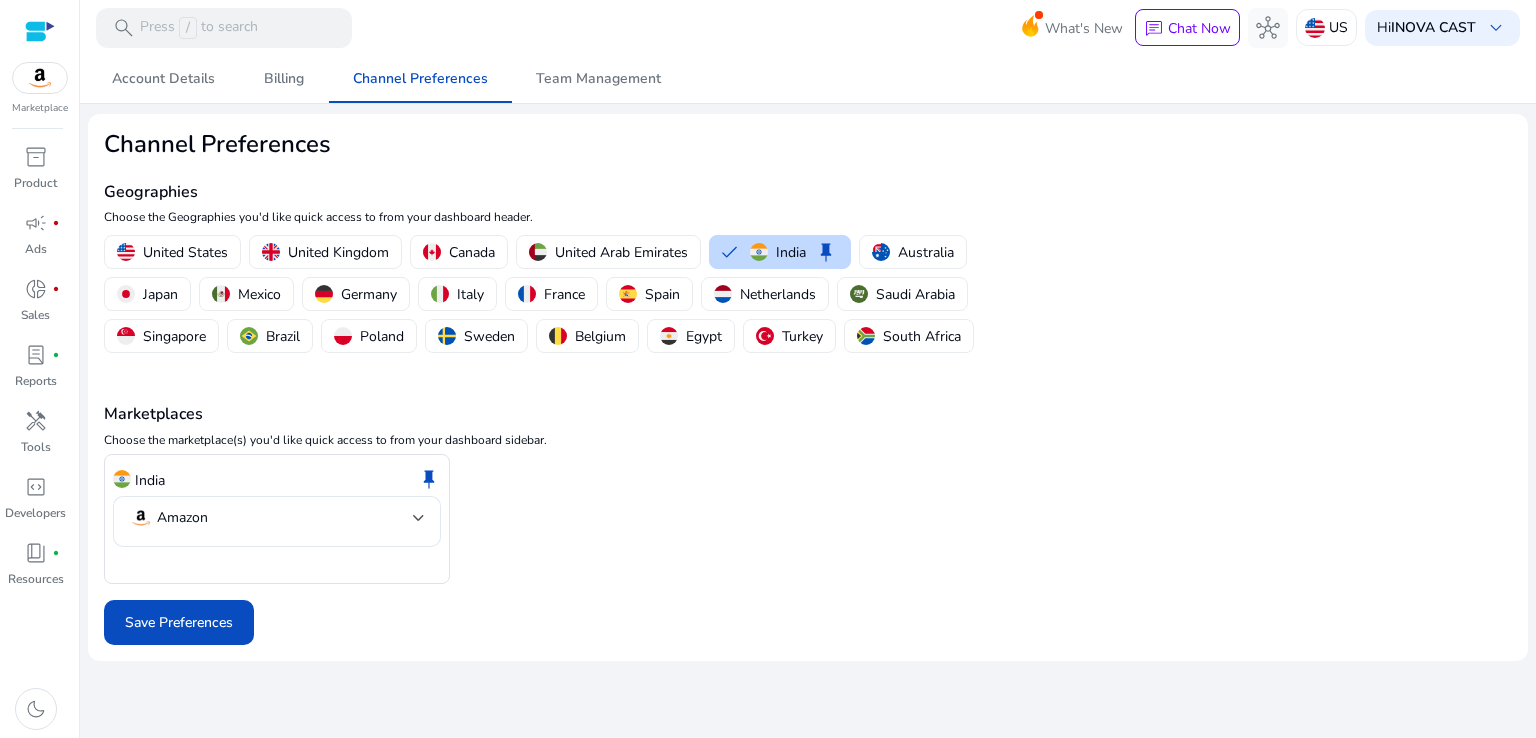 click at bounding box center [277, 565] 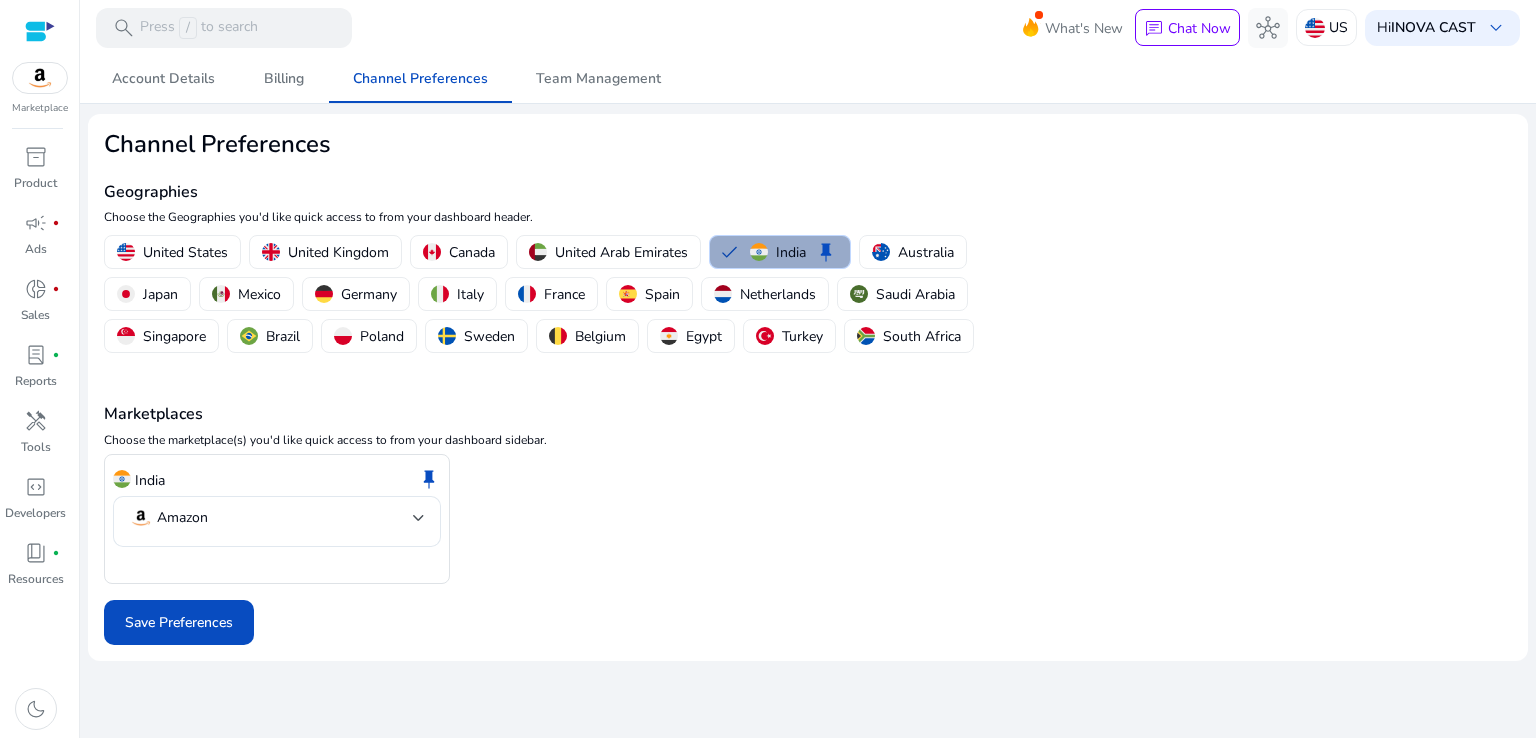click on "India" at bounding box center (791, 252) 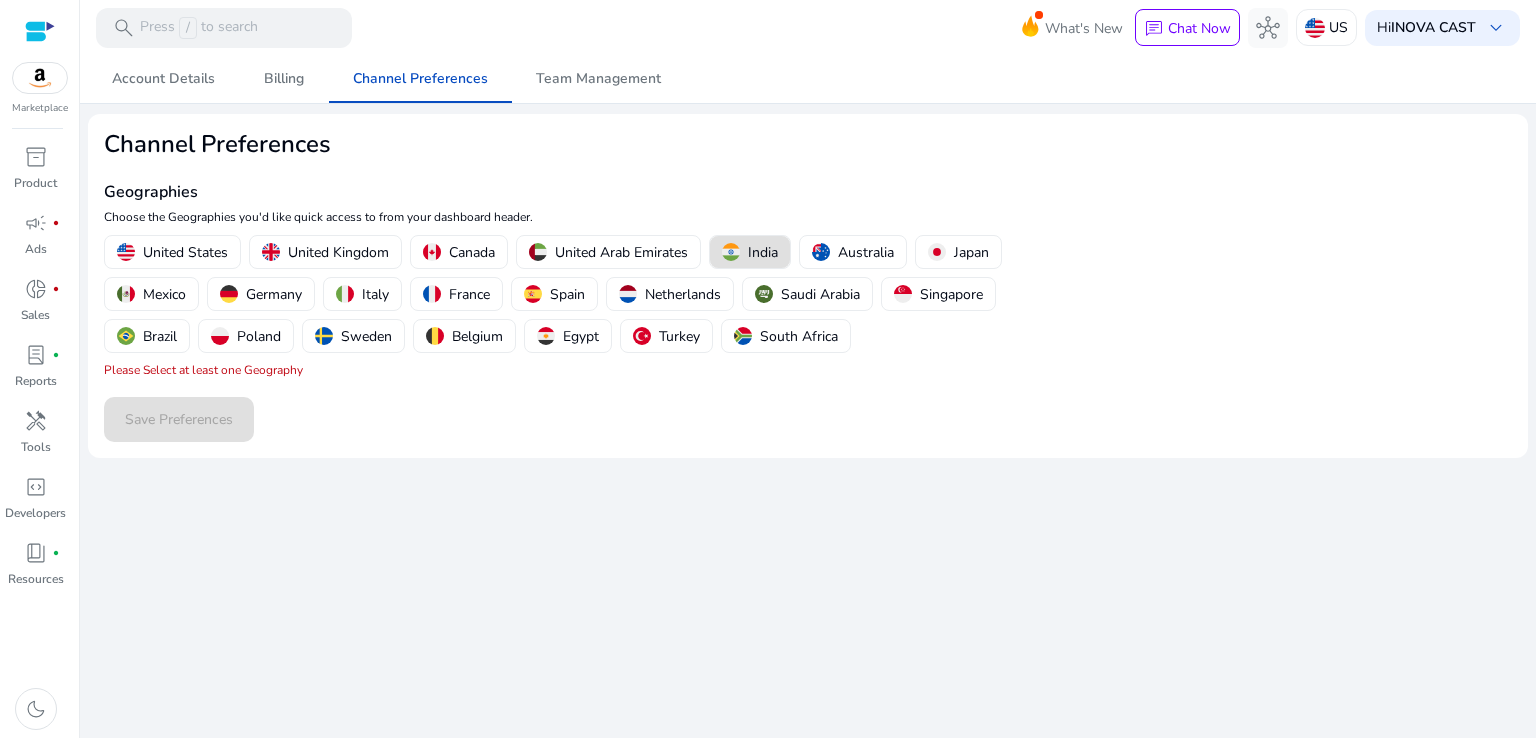 click on "India" at bounding box center (750, 252) 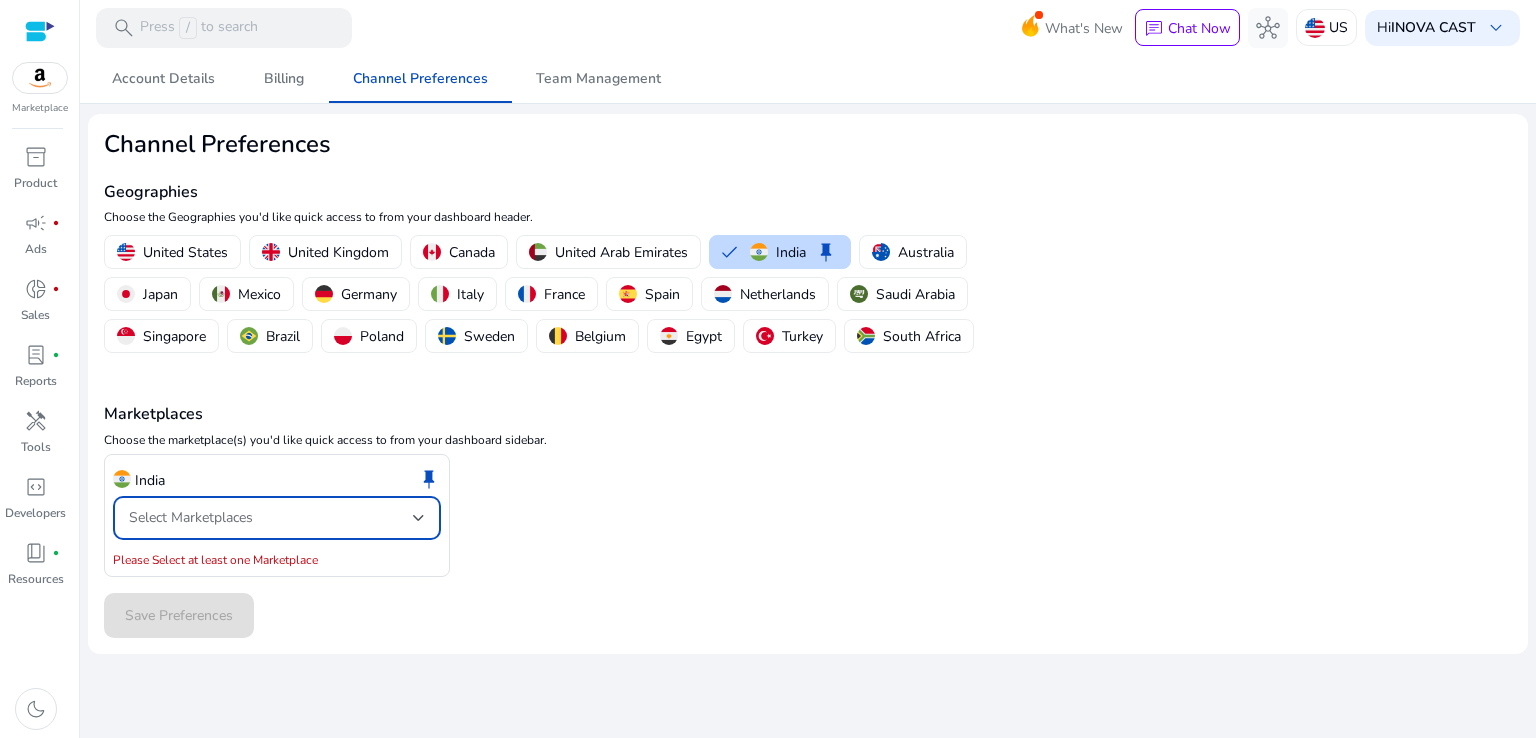 click on "Select Marketplaces" at bounding box center (271, 518) 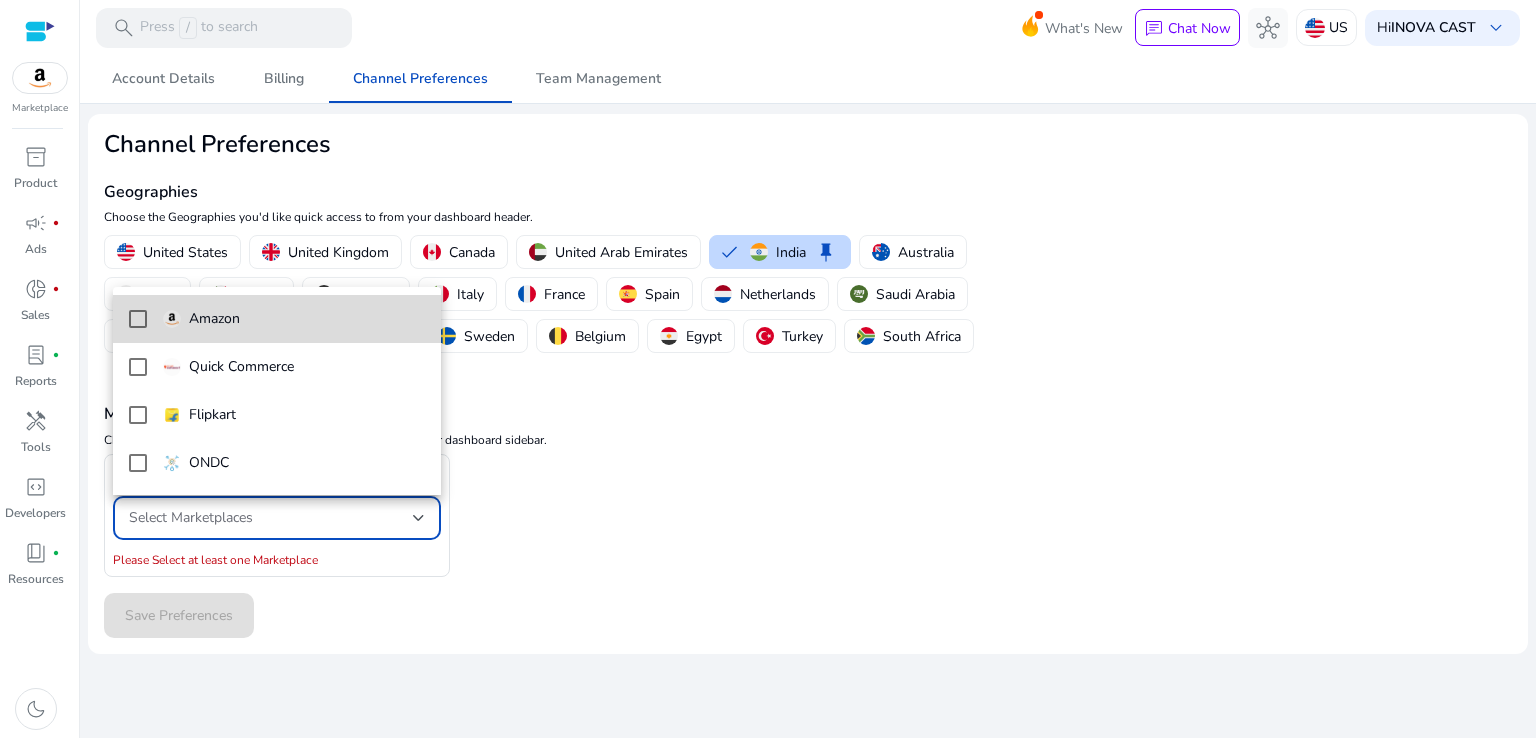 click on "Amazon" at bounding box center [277, 319] 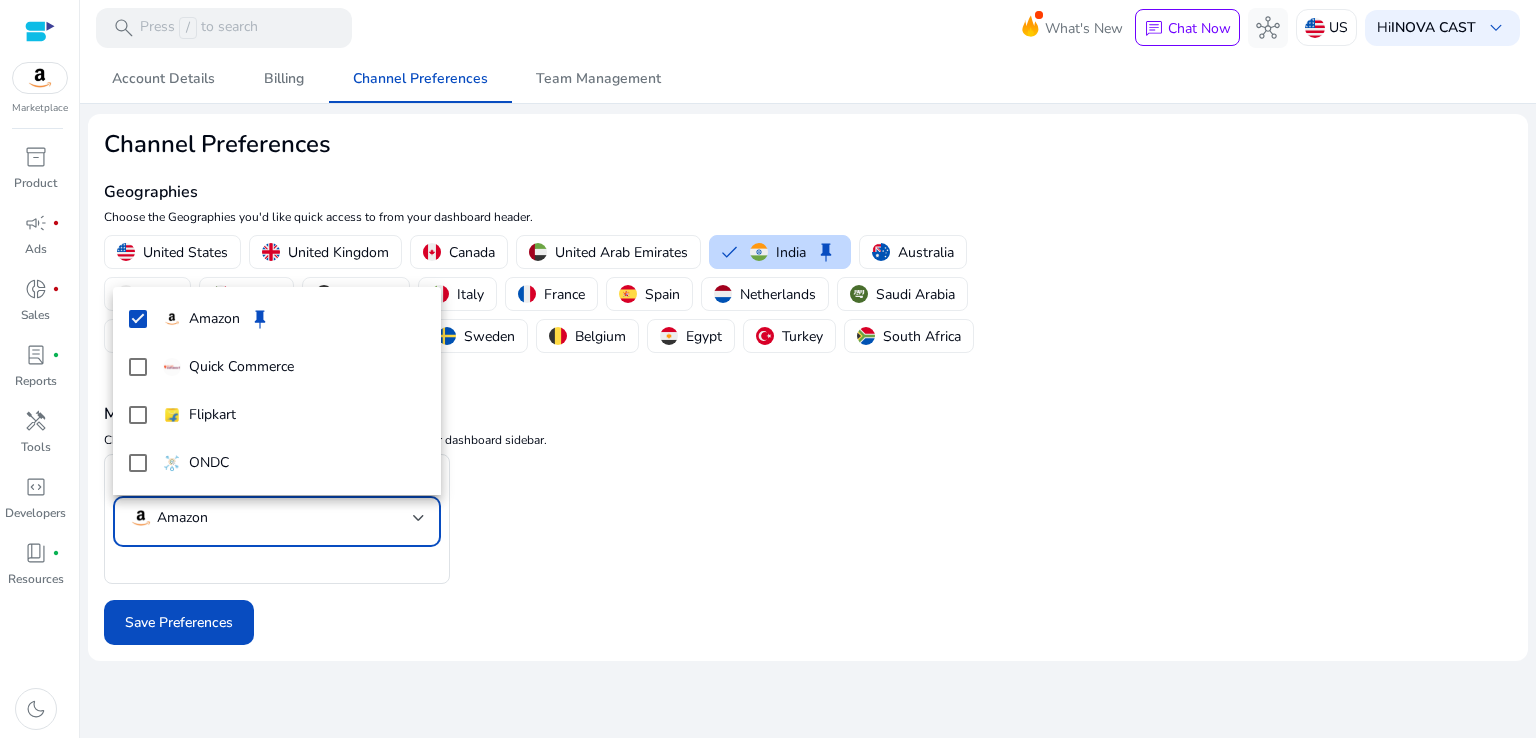 scroll, scrollTop: 0, scrollLeft: 0, axis: both 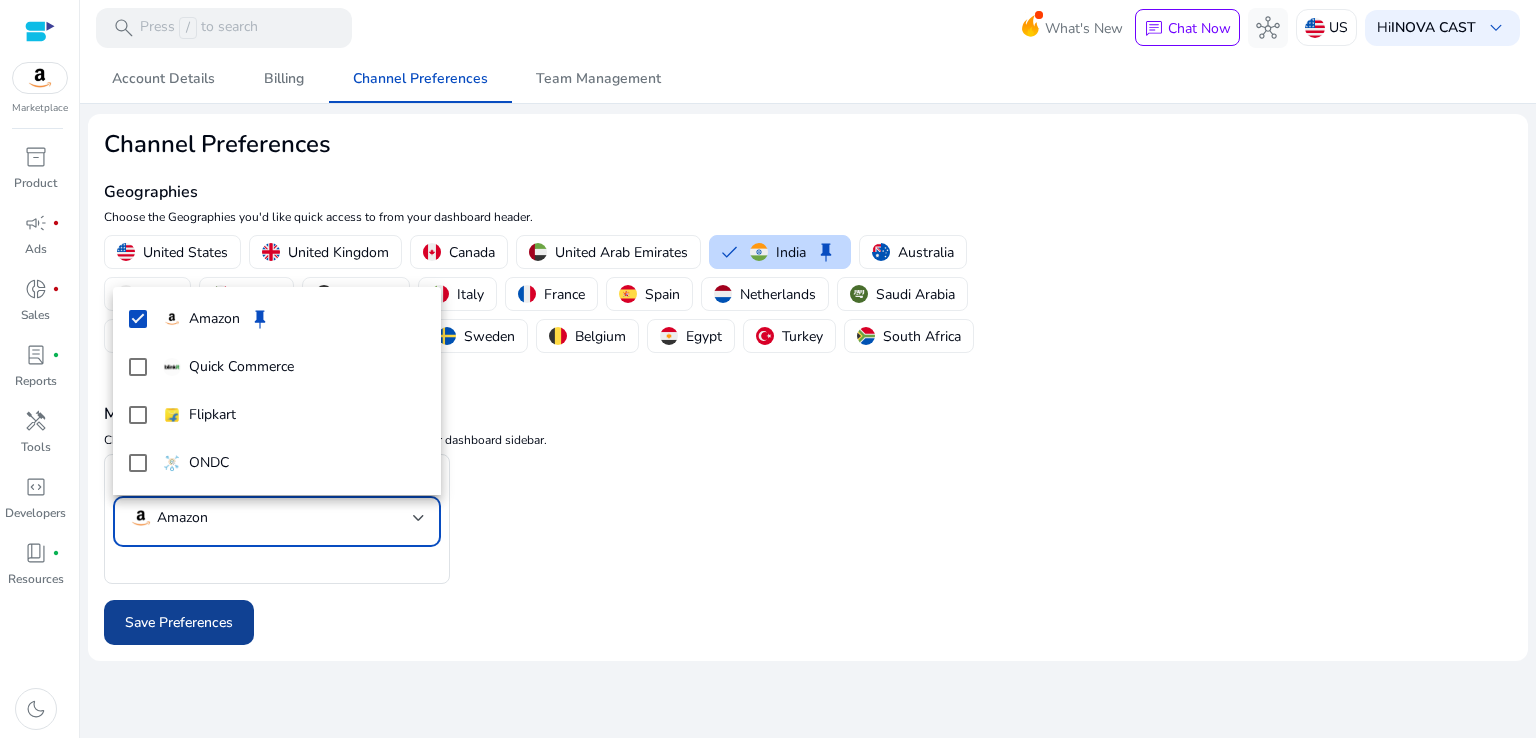 click at bounding box center [768, 369] 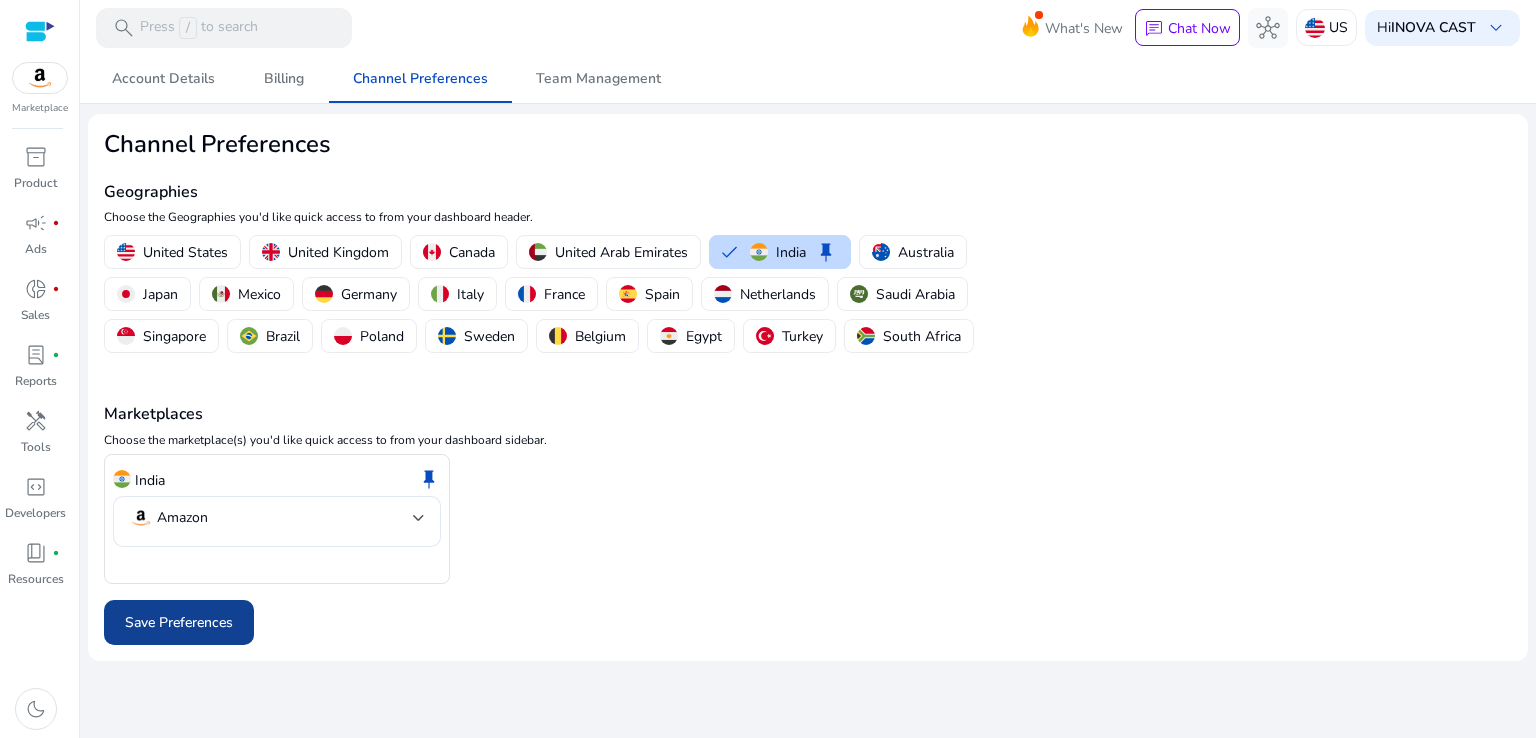 click 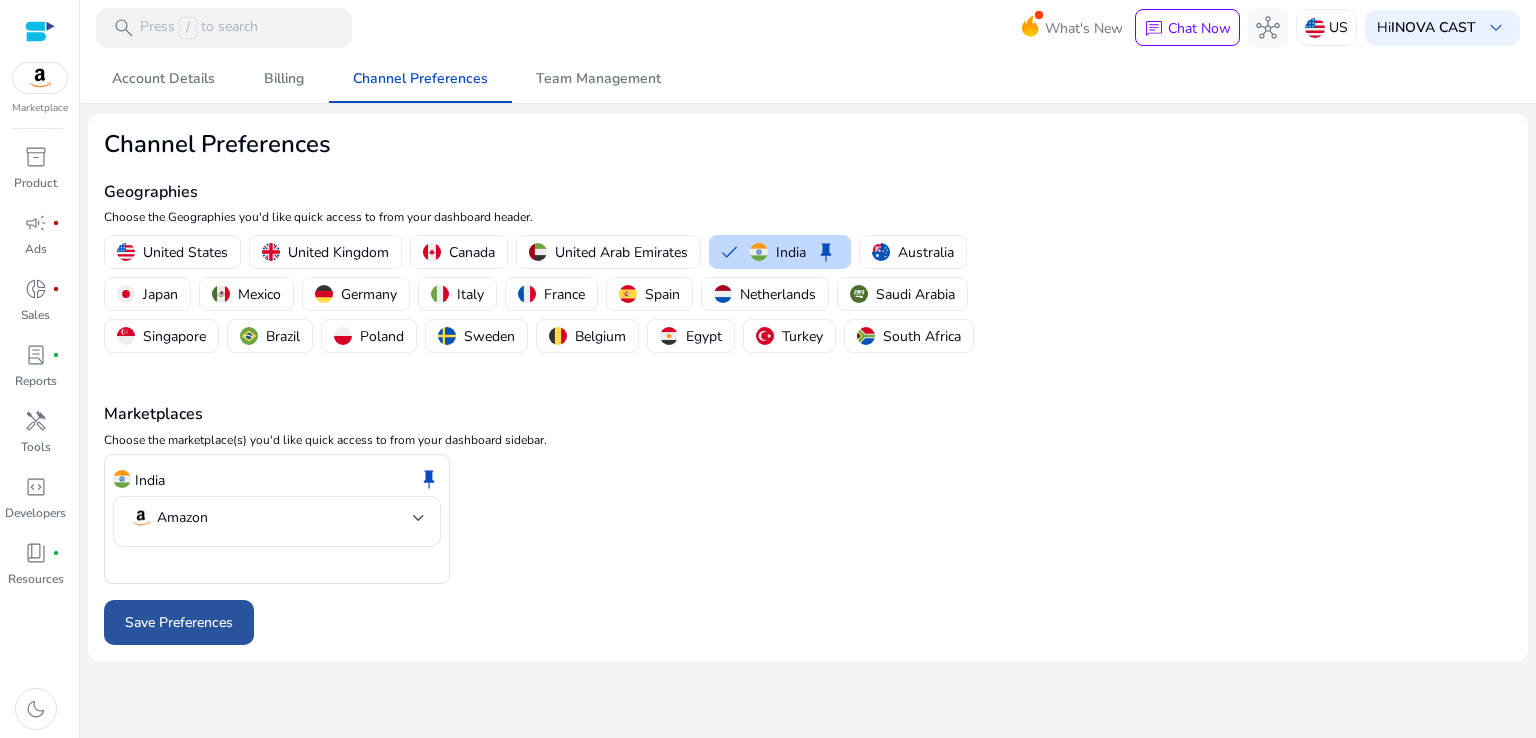 click 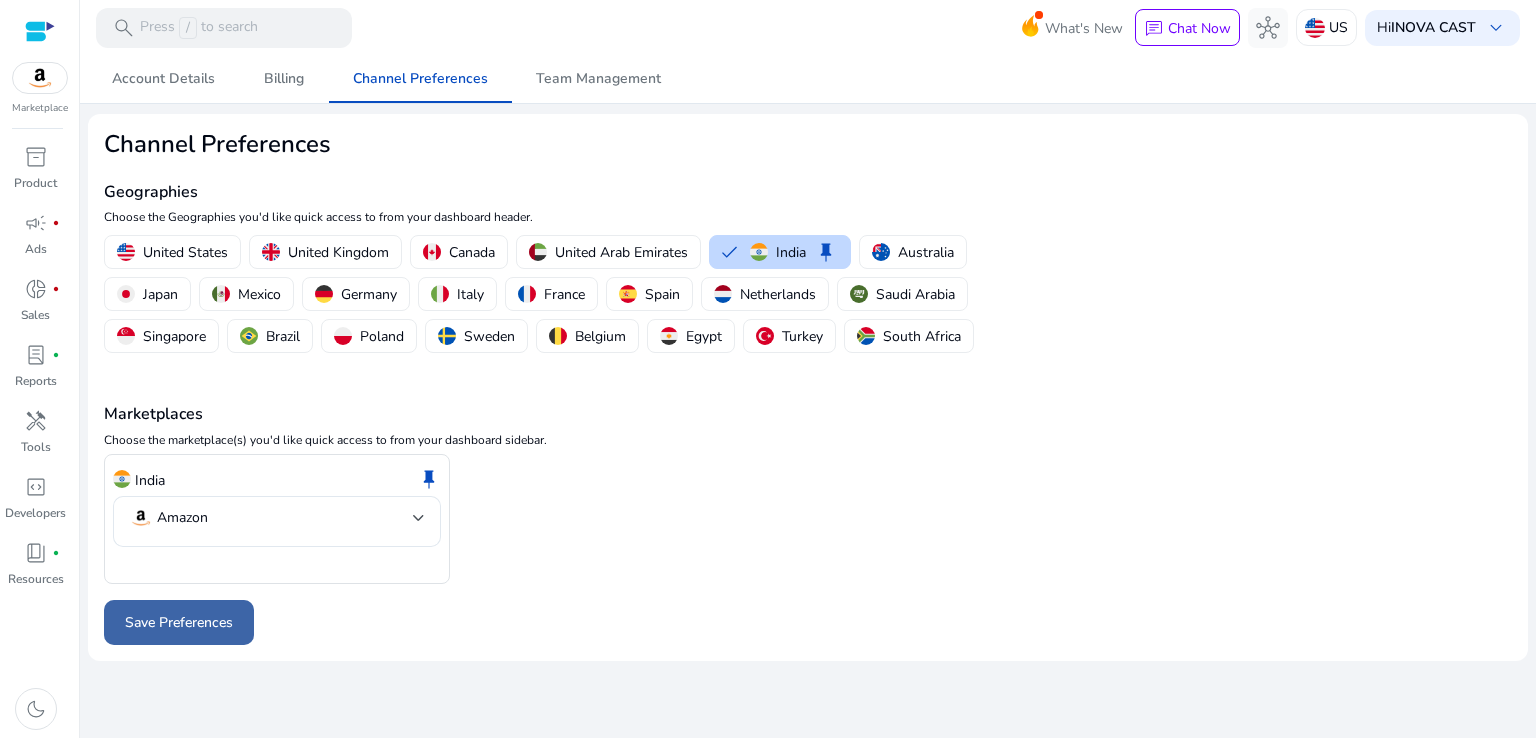 click 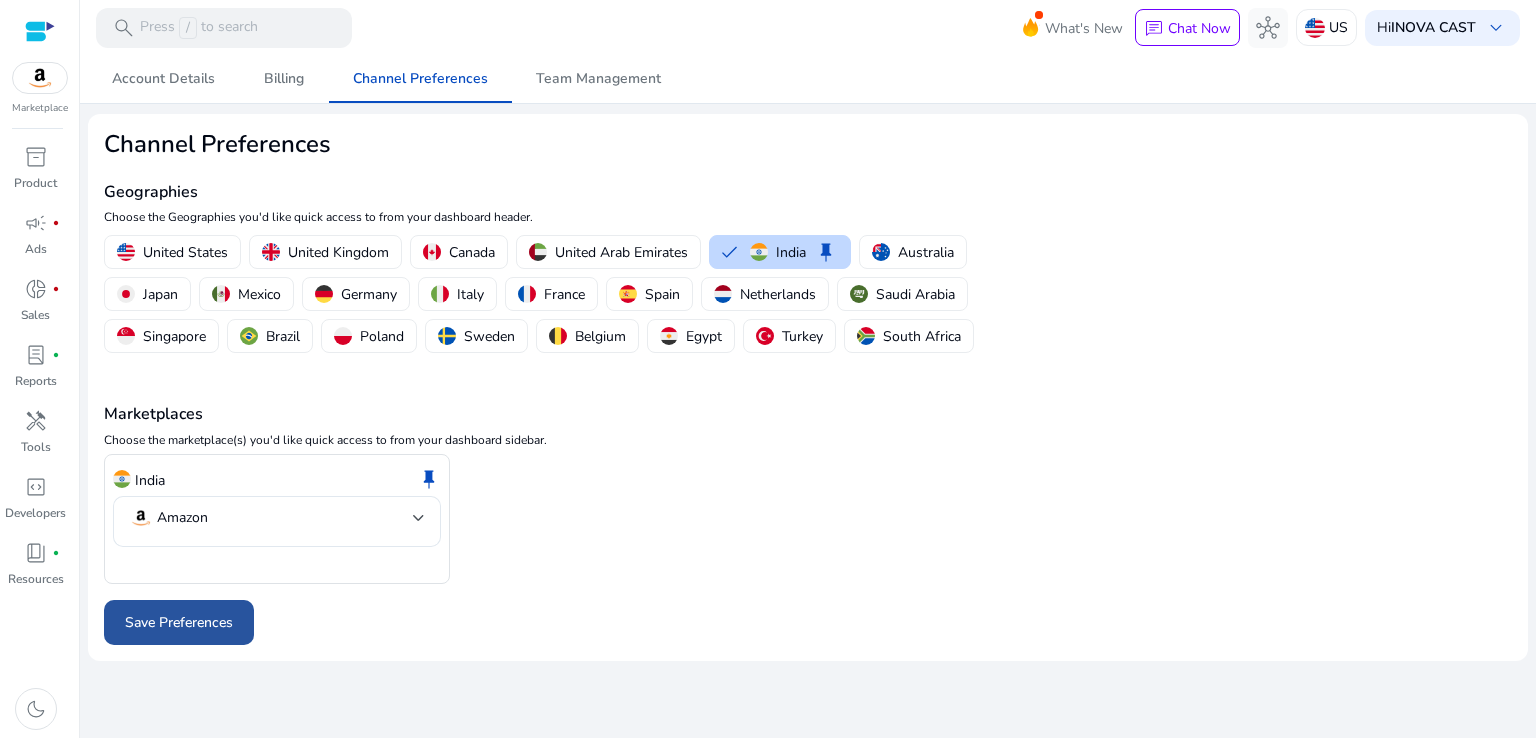 click on "Save Preferences" 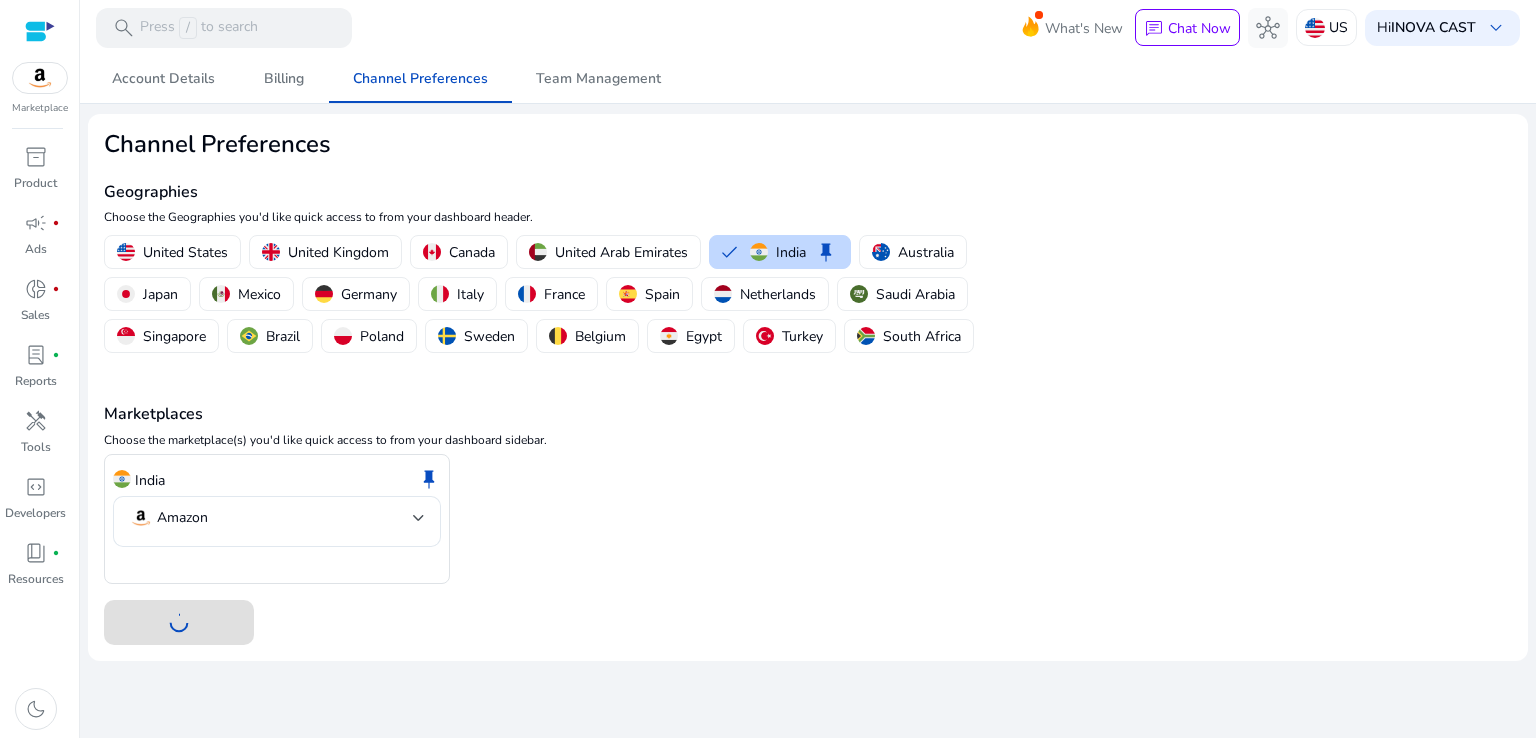 click 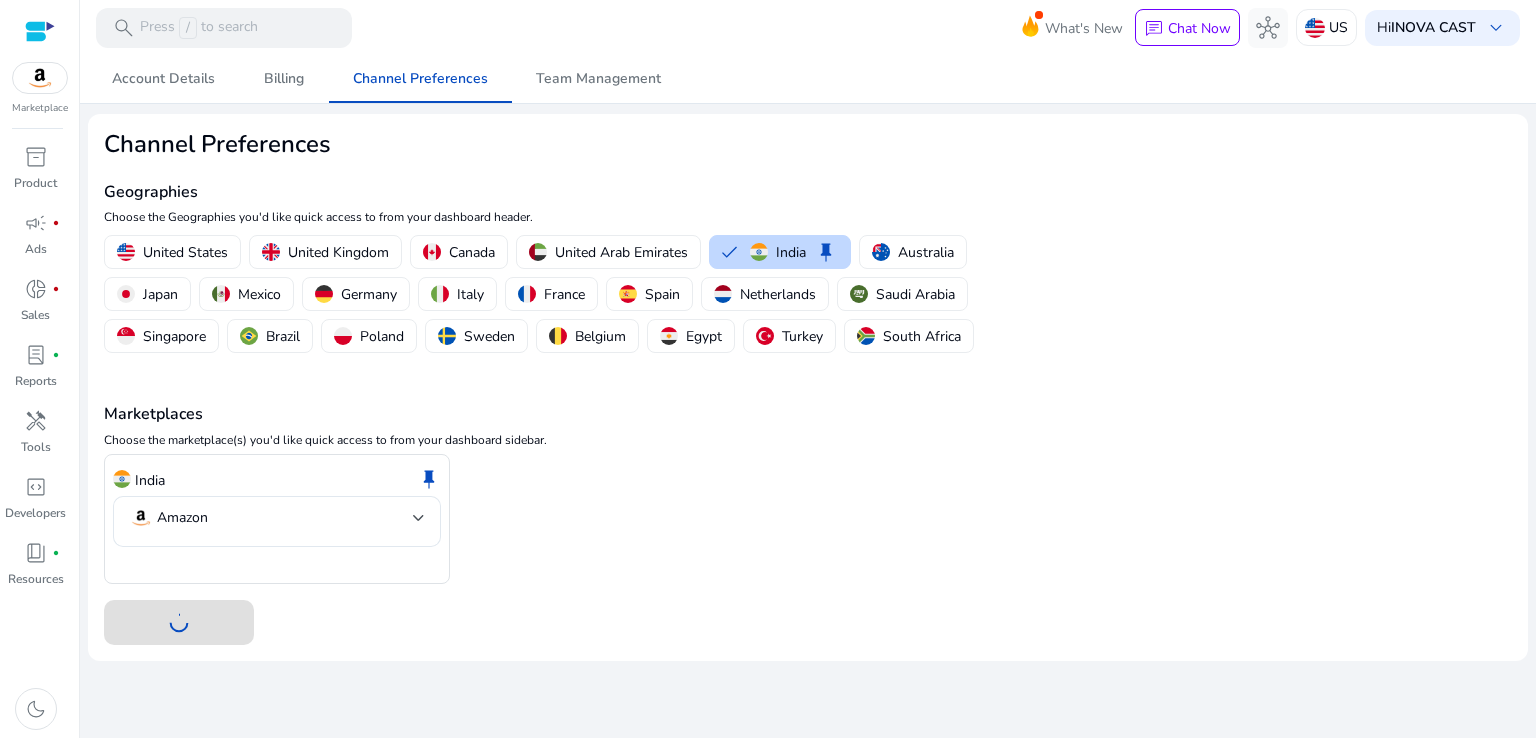click 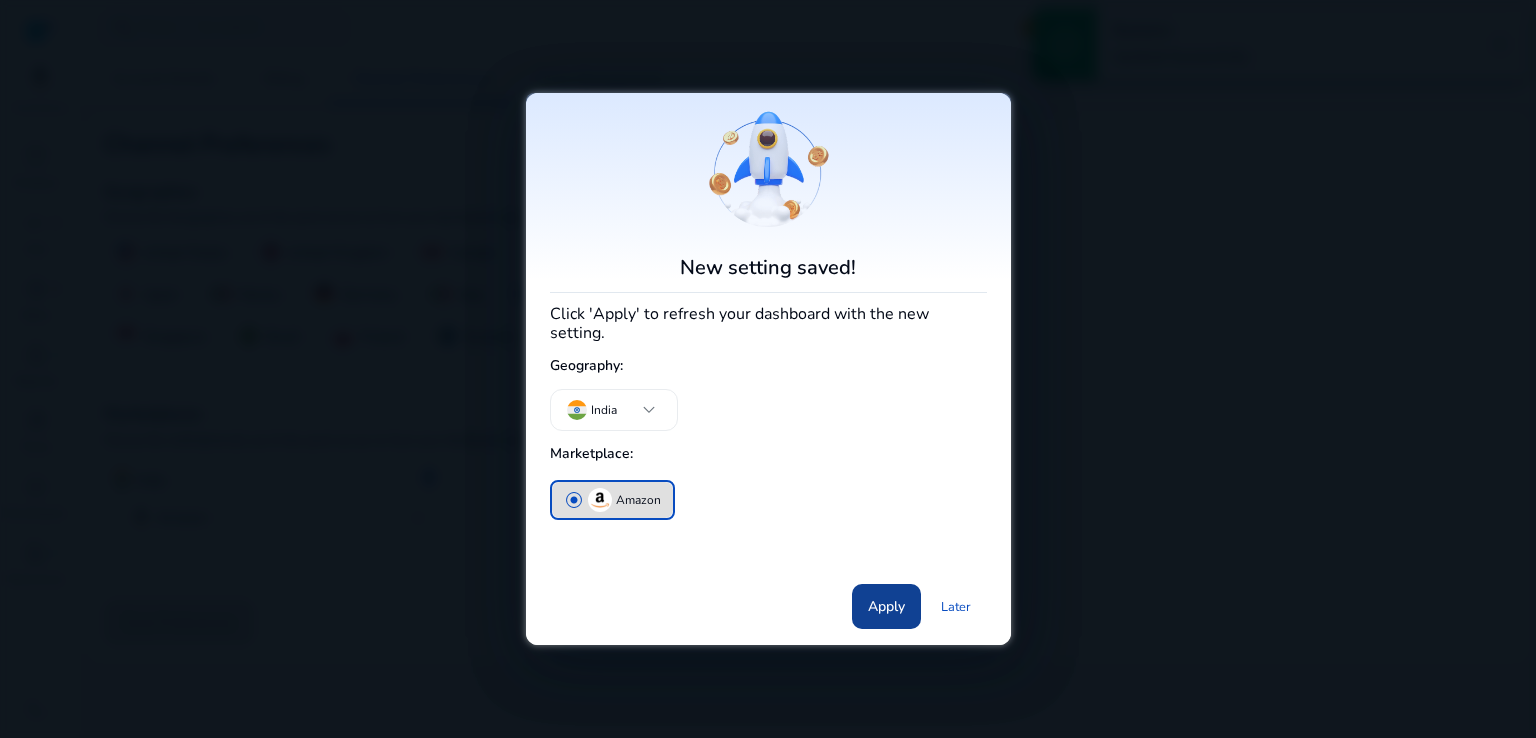 click on "Apply" at bounding box center [886, 606] 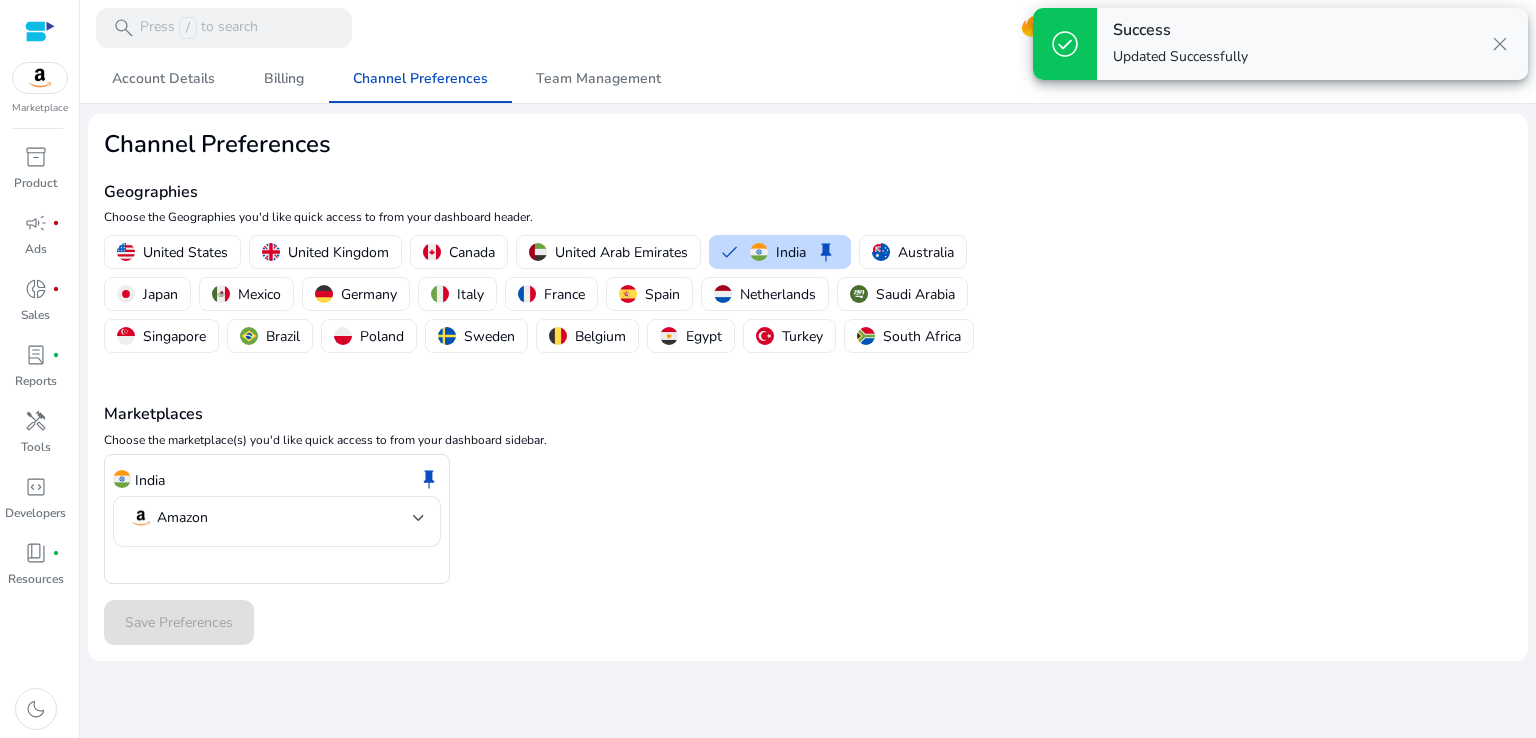 click on "close" at bounding box center [1500, 44] 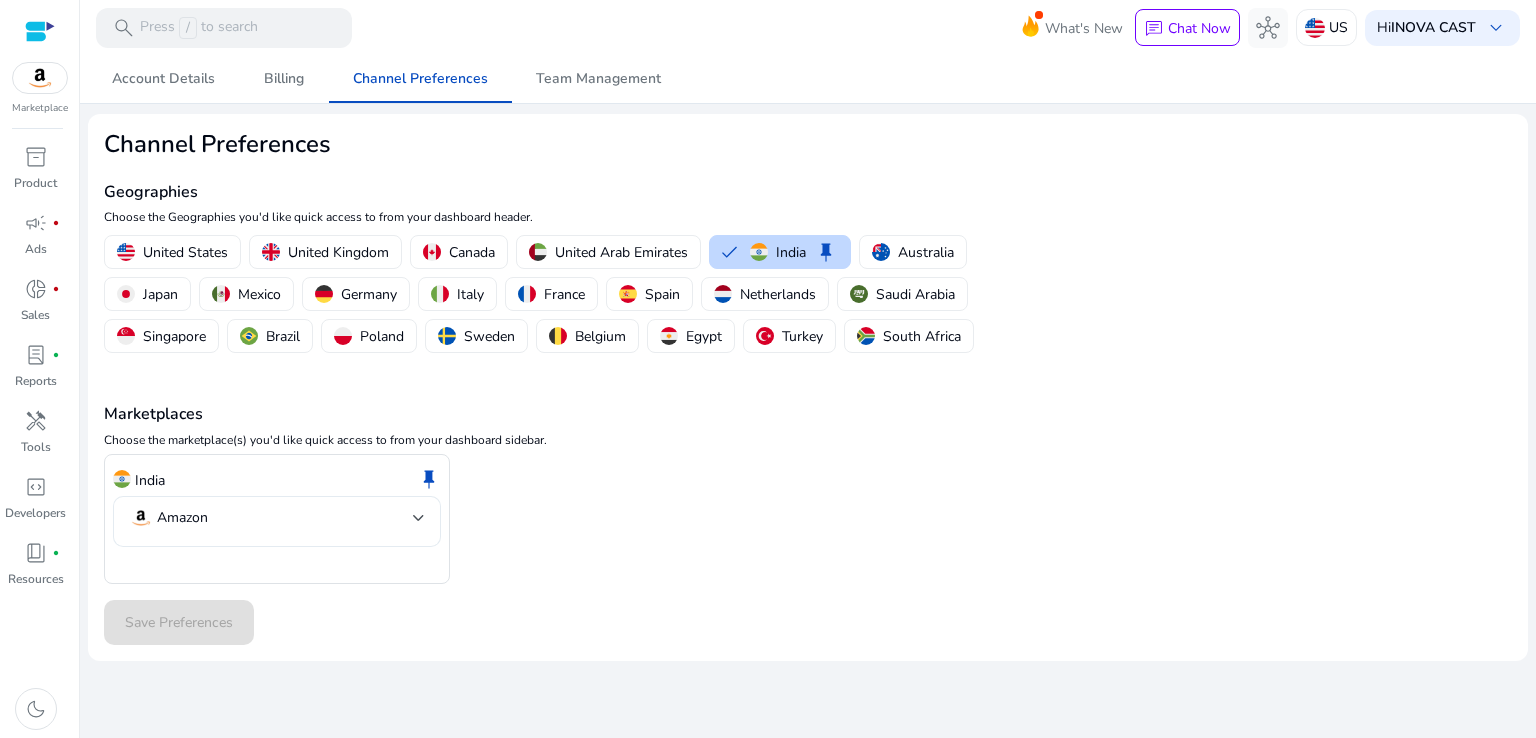 click on "Amazon" at bounding box center (271, 518) 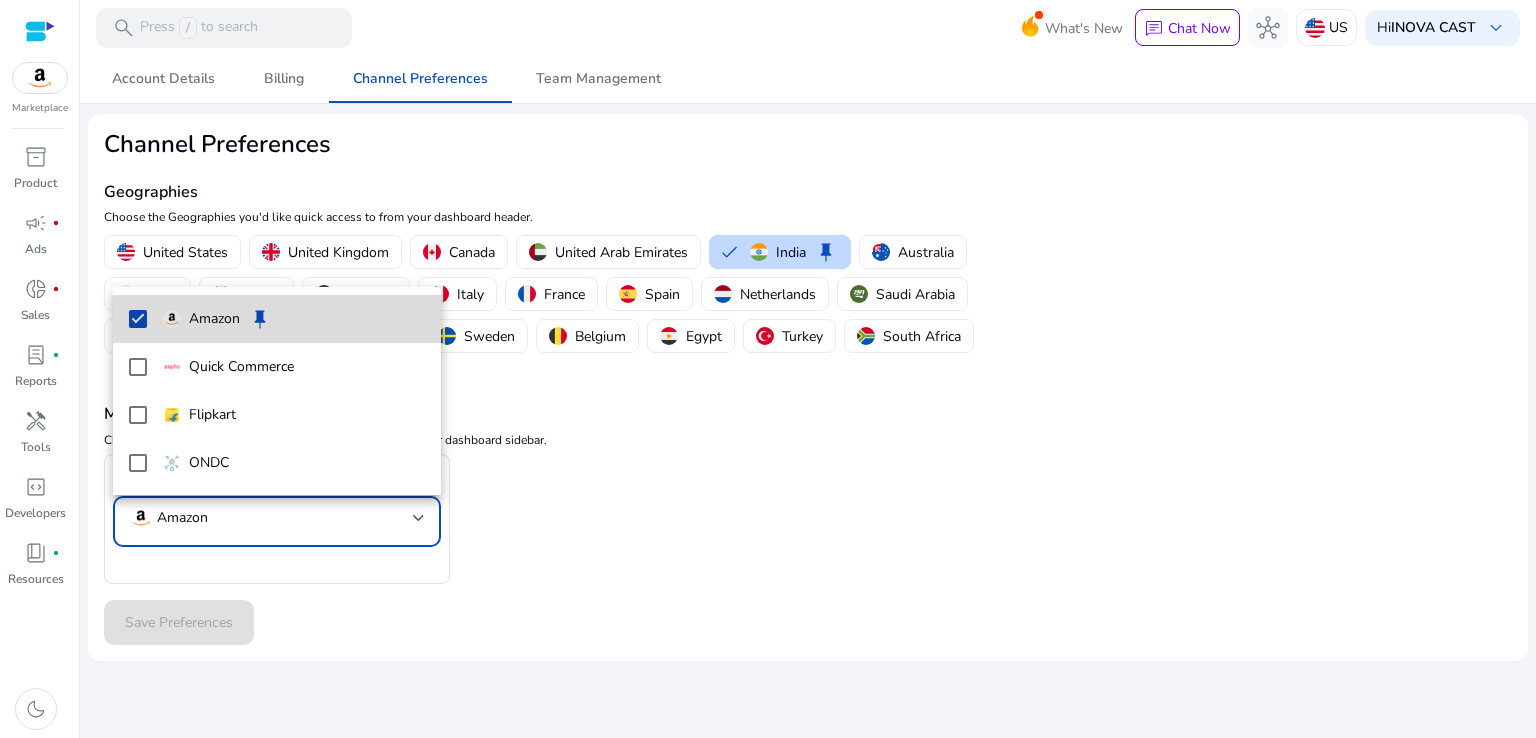 click at bounding box center [138, 319] 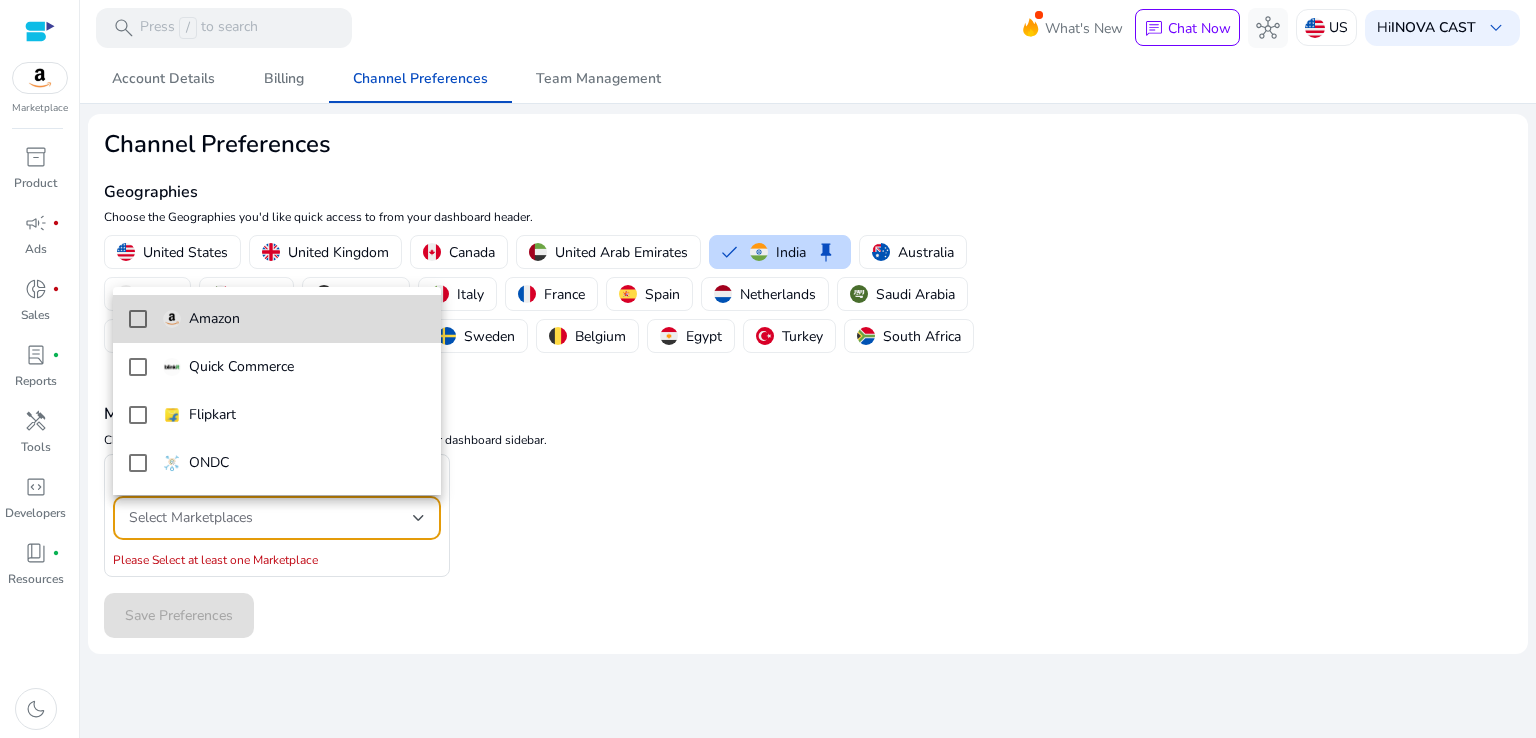 click at bounding box center (138, 319) 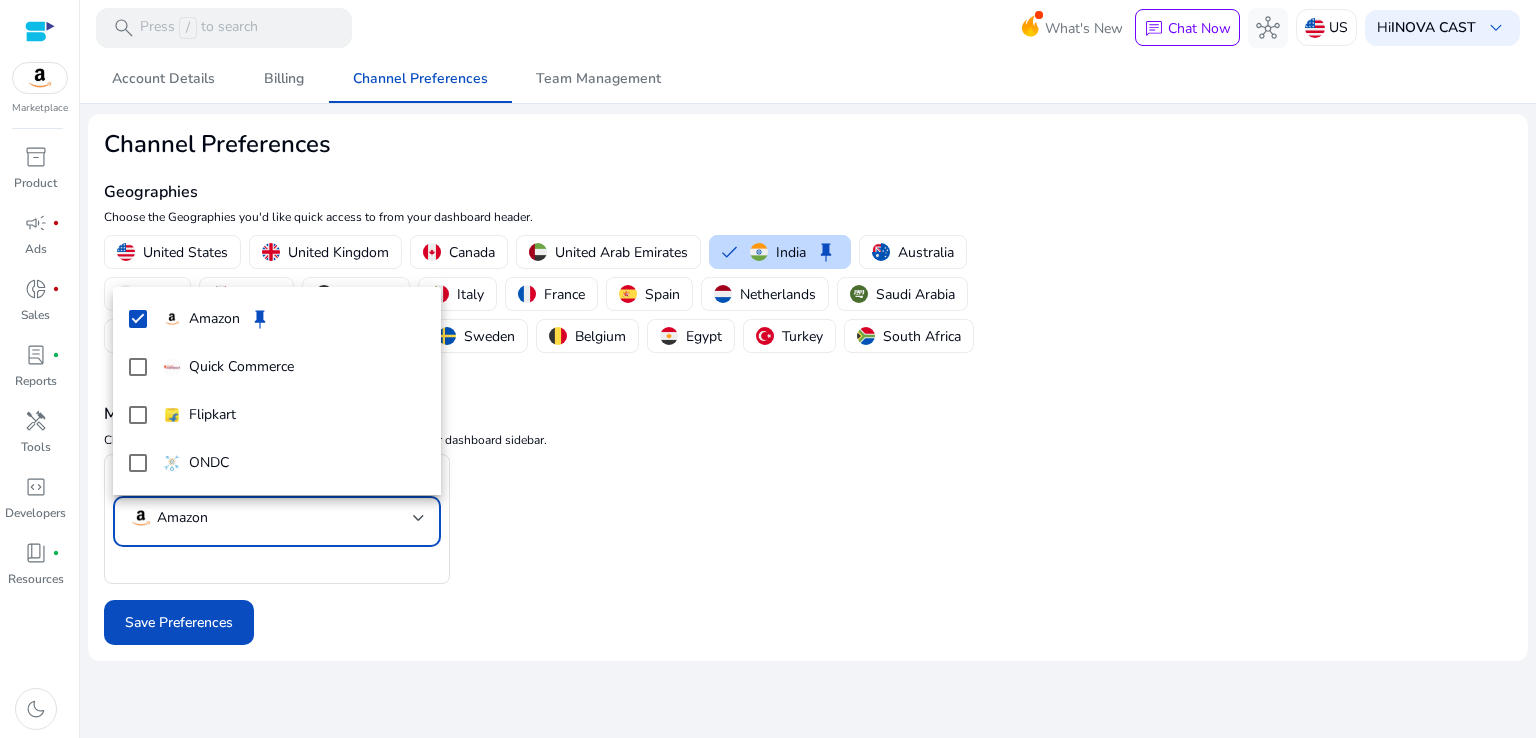 click at bounding box center [768, 369] 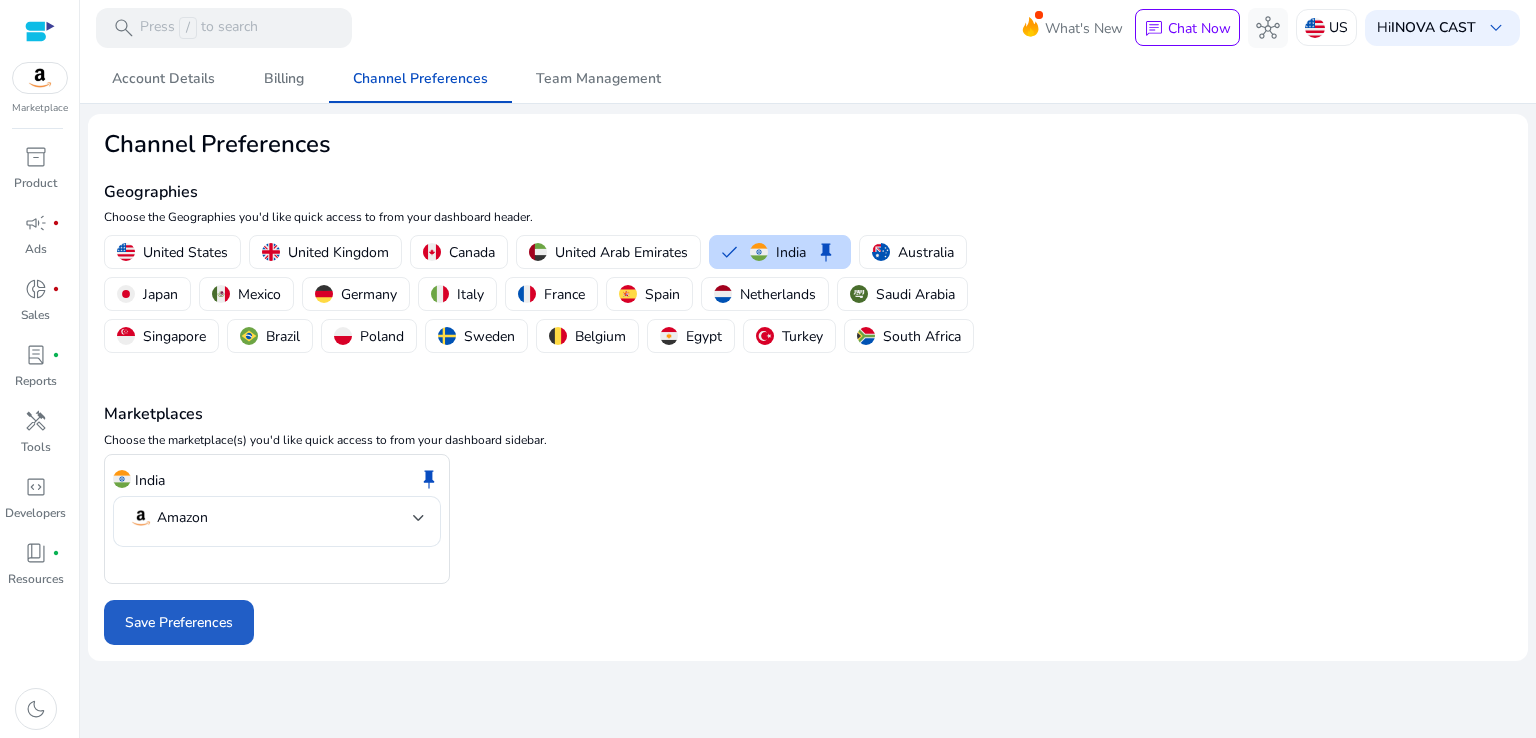 click on "Save Preferences" 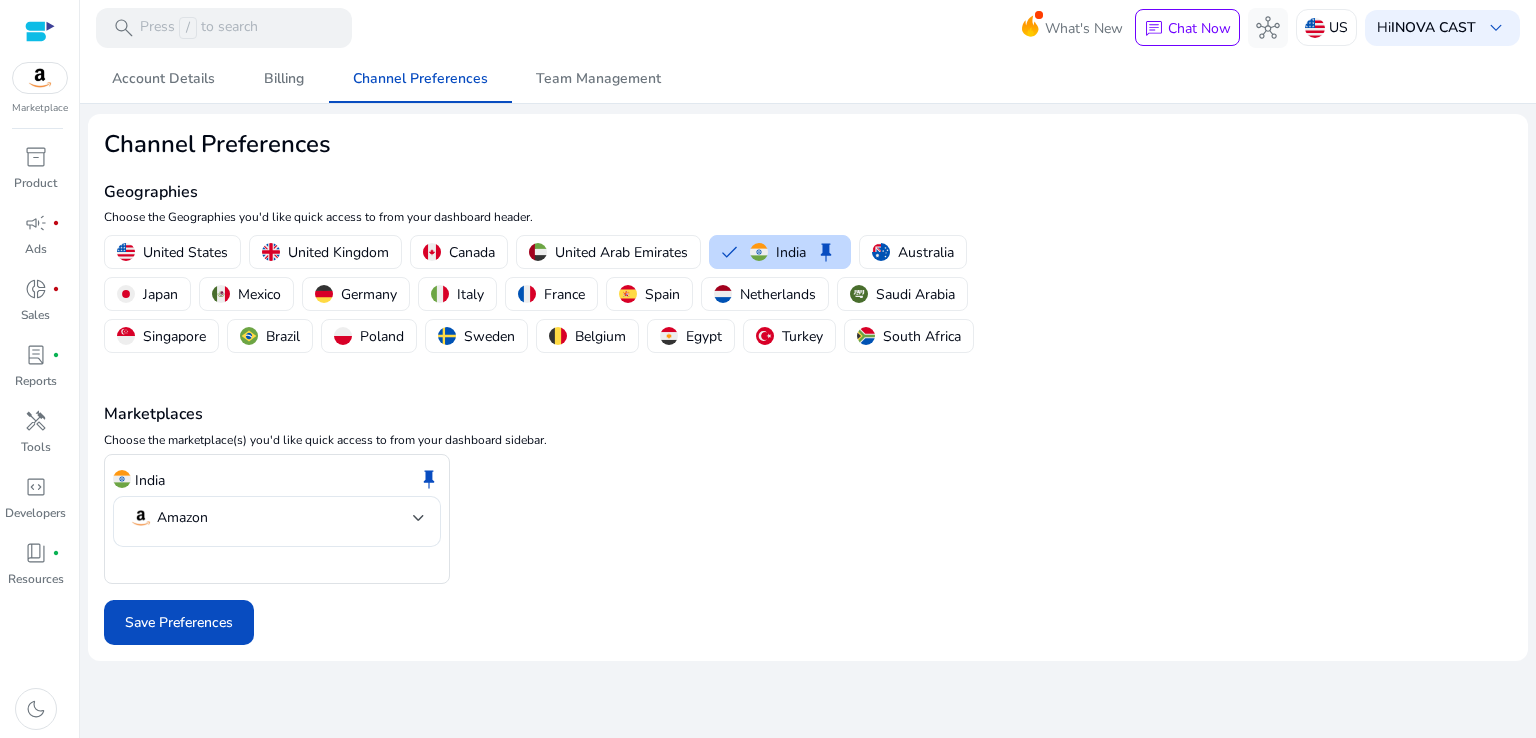 click on "Save Preferences" 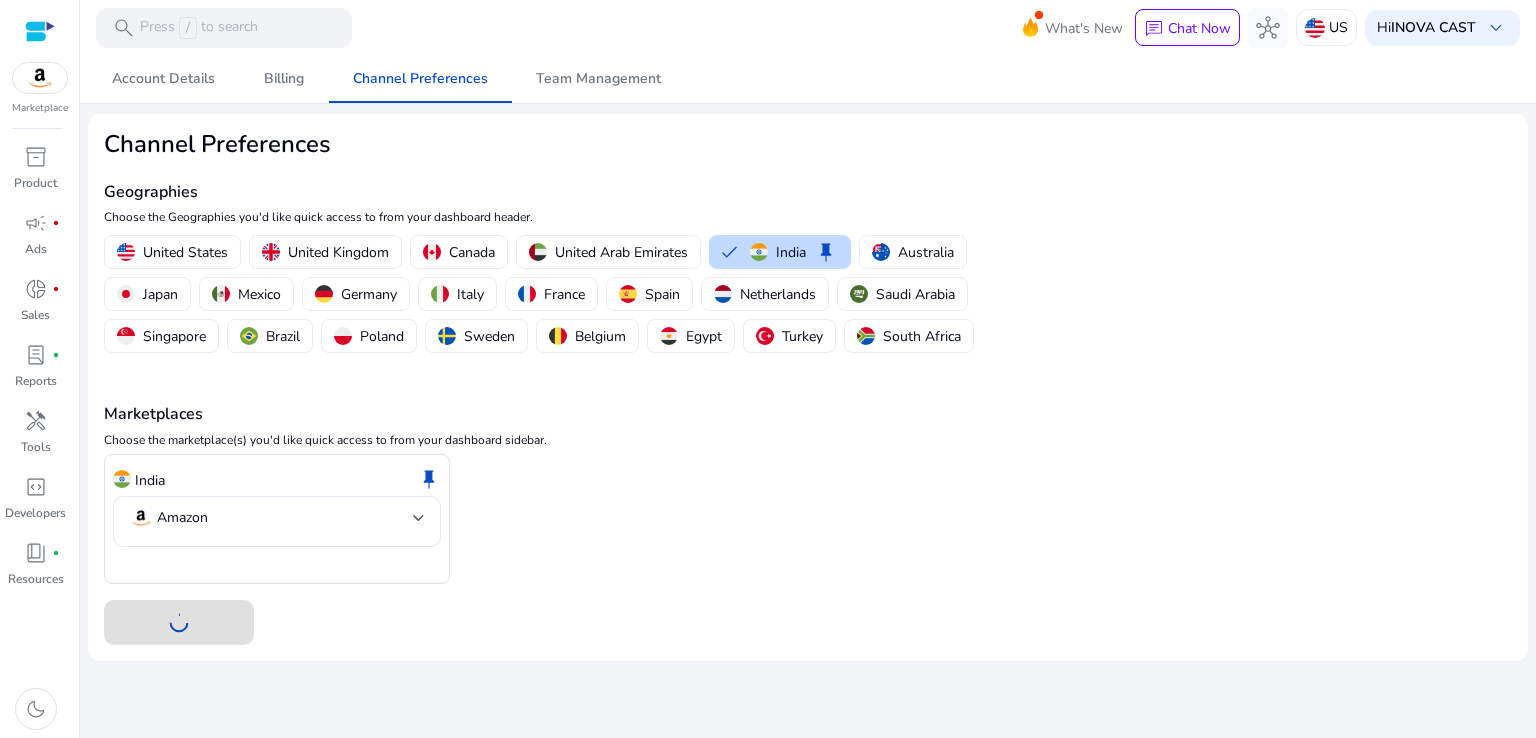 click 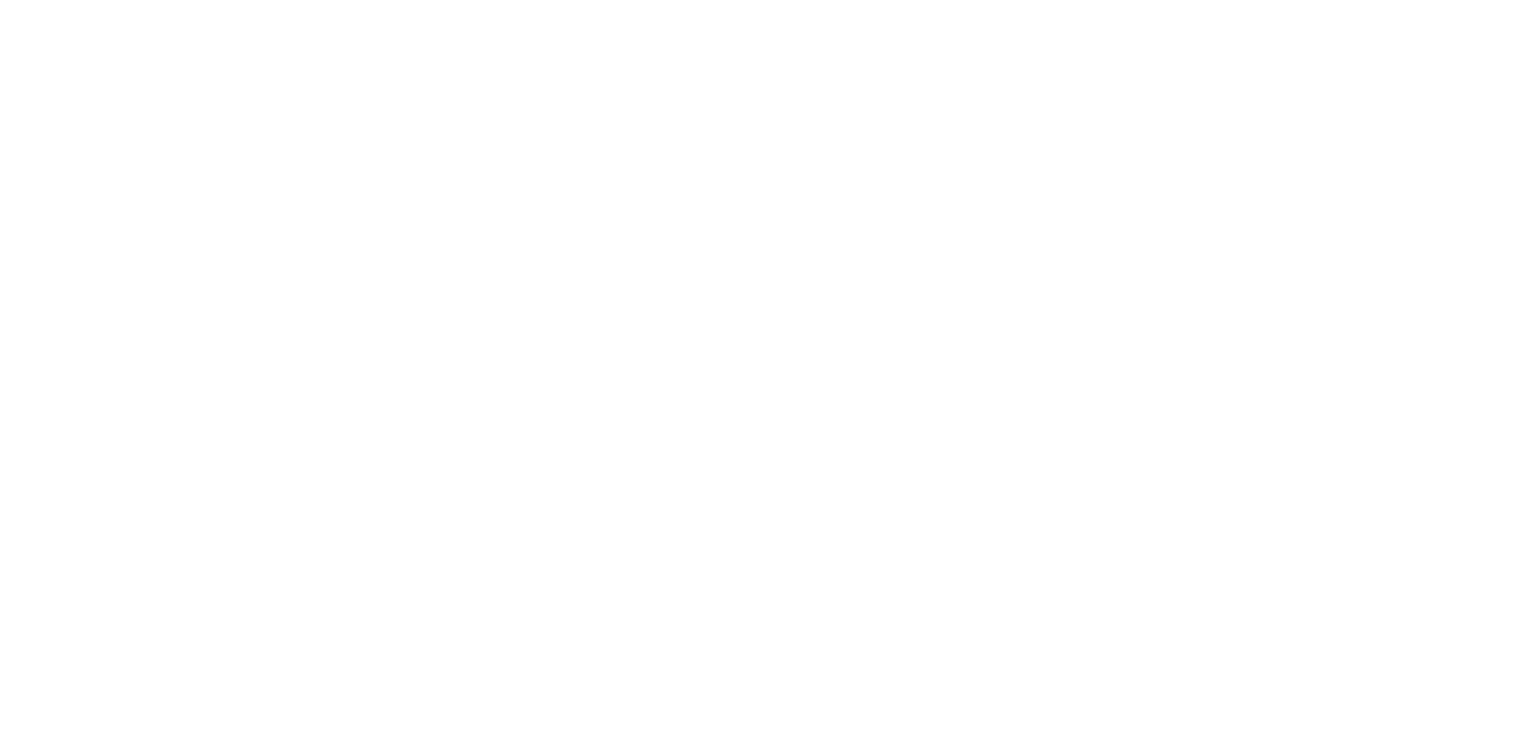 scroll, scrollTop: 0, scrollLeft: 0, axis: both 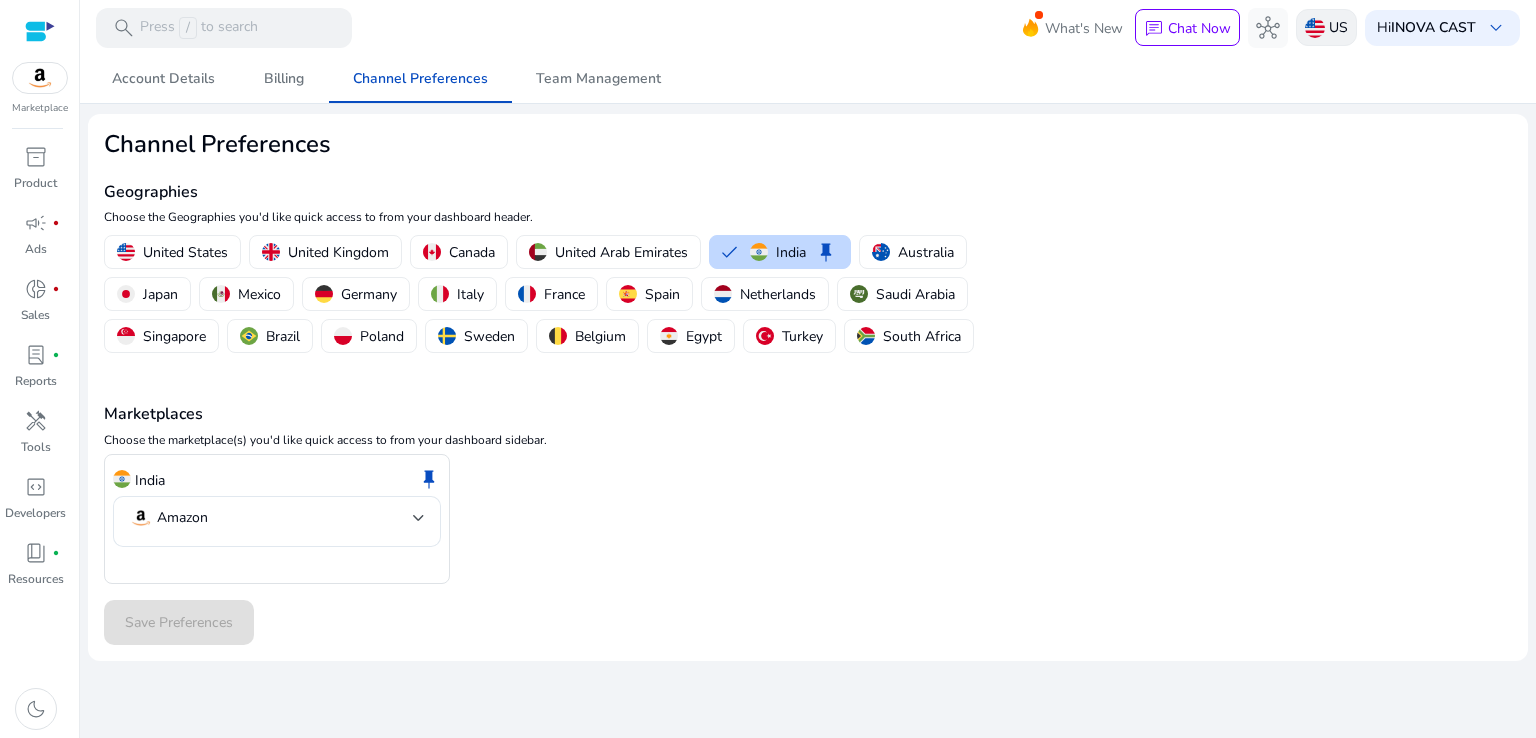 click on "US" at bounding box center [1326, 27] 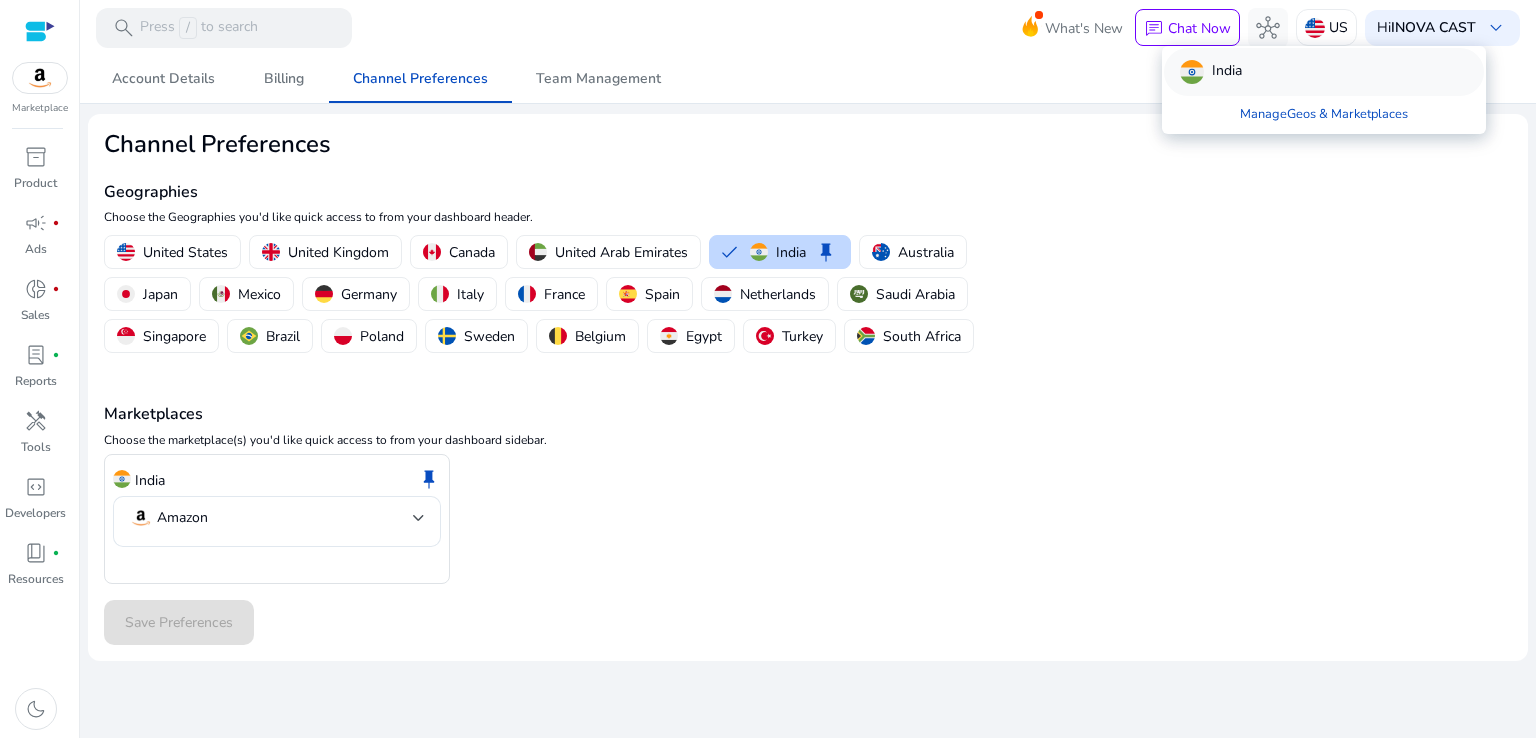 click on "India" at bounding box center (1324, 72) 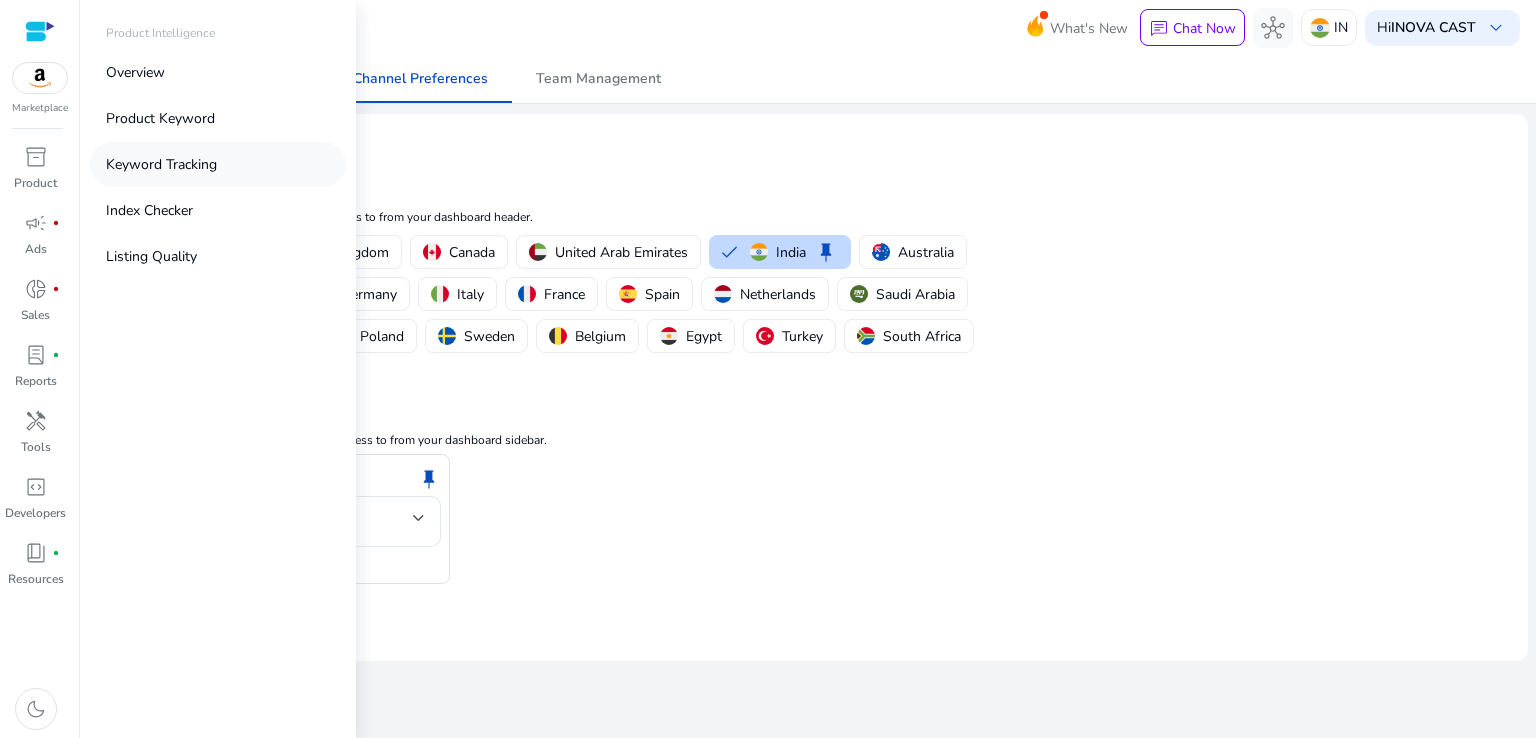 click on "Keyword Tracking" at bounding box center [161, 164] 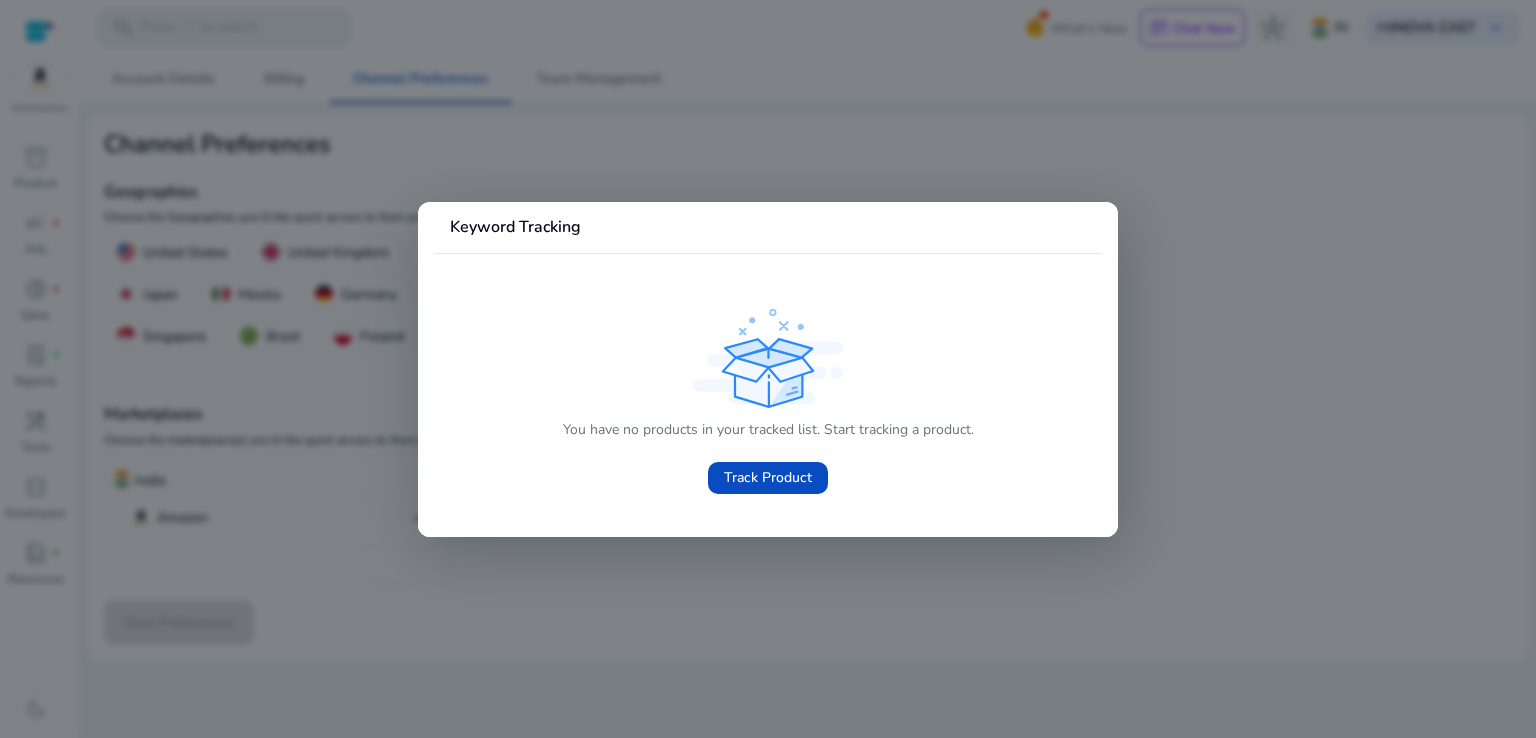 click at bounding box center [768, 369] 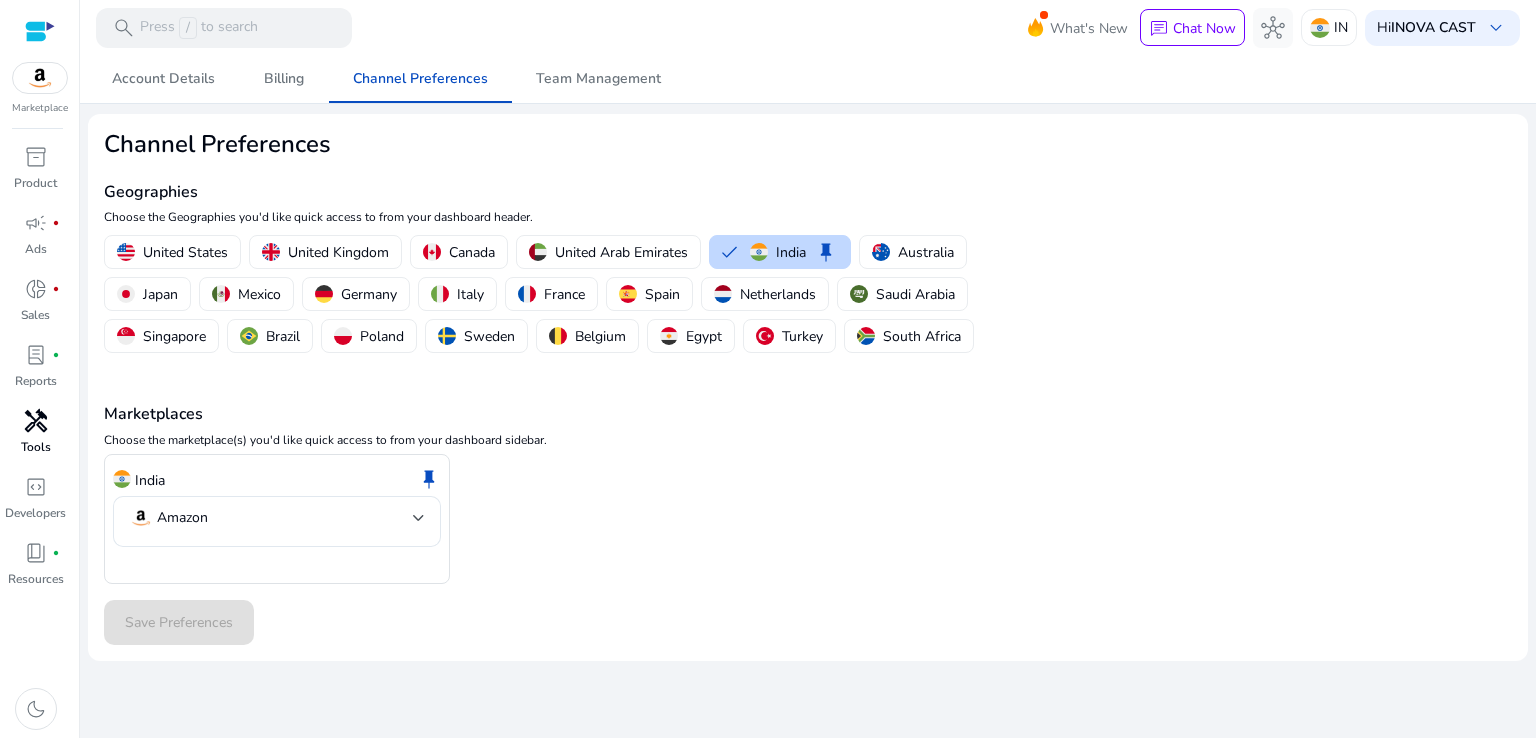 click on "handyman" at bounding box center (36, 421) 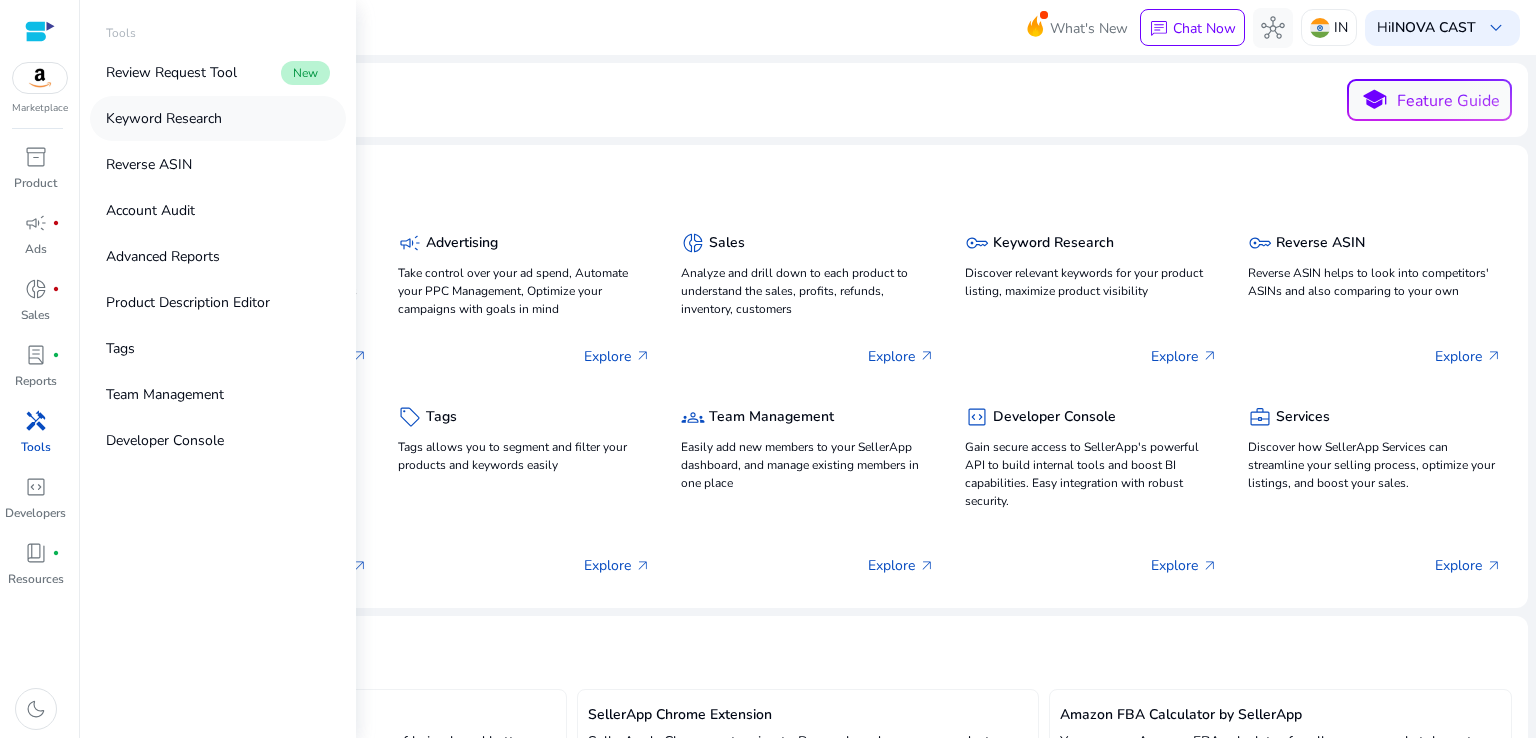 click on "Keyword Research" at bounding box center [164, 118] 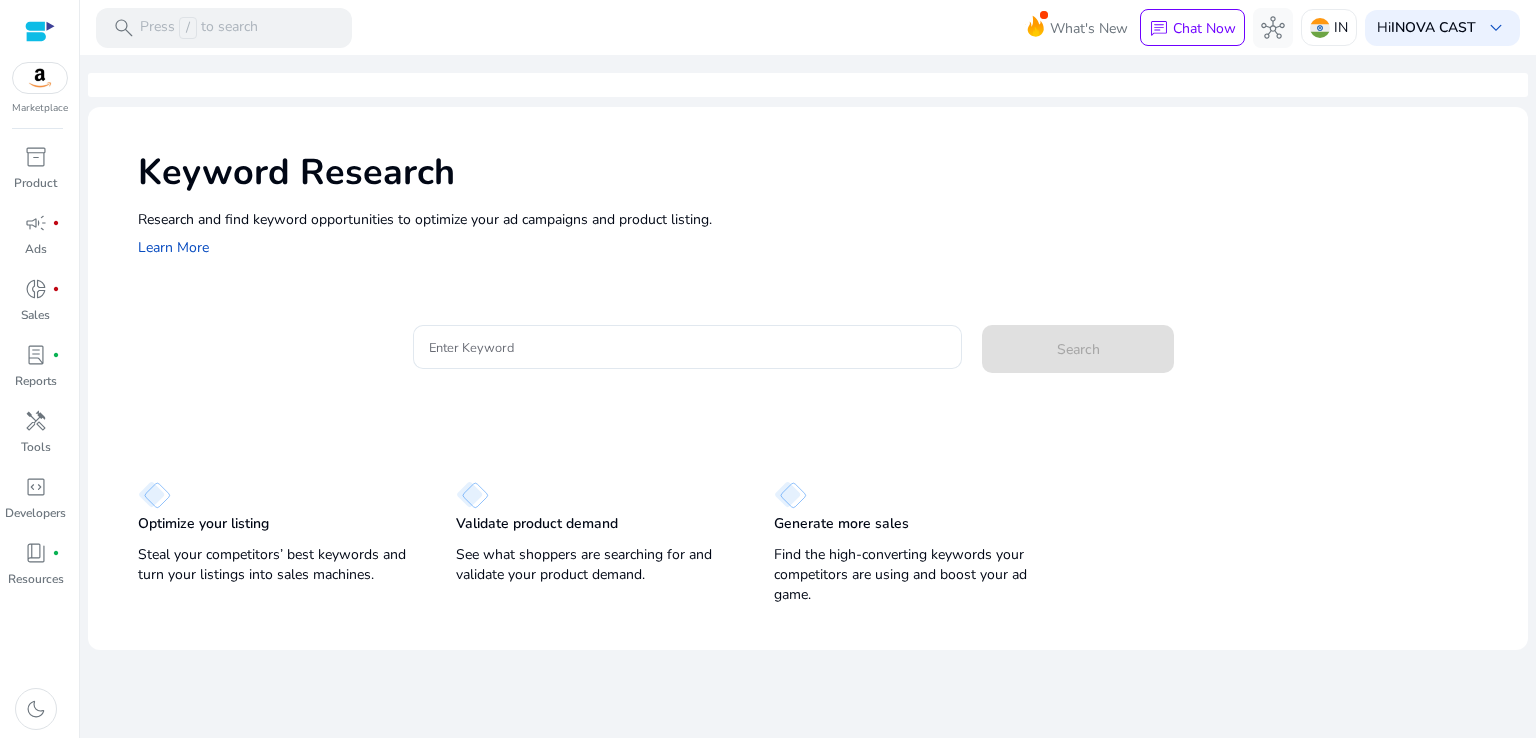 click on "Keyword Research  Research and find keyword opportunities to optimize your ad campaigns and product listing.    Learn More Enter Keyword  Search
Optimize your listing   Steal your competitors’ best keywords and turn your listings into sales machines.   Validate product demand   See what shoppers are searching for and validate your product demand.   Generate more sales   Find the high-converting keywords your competitors are using and boost your ad game." 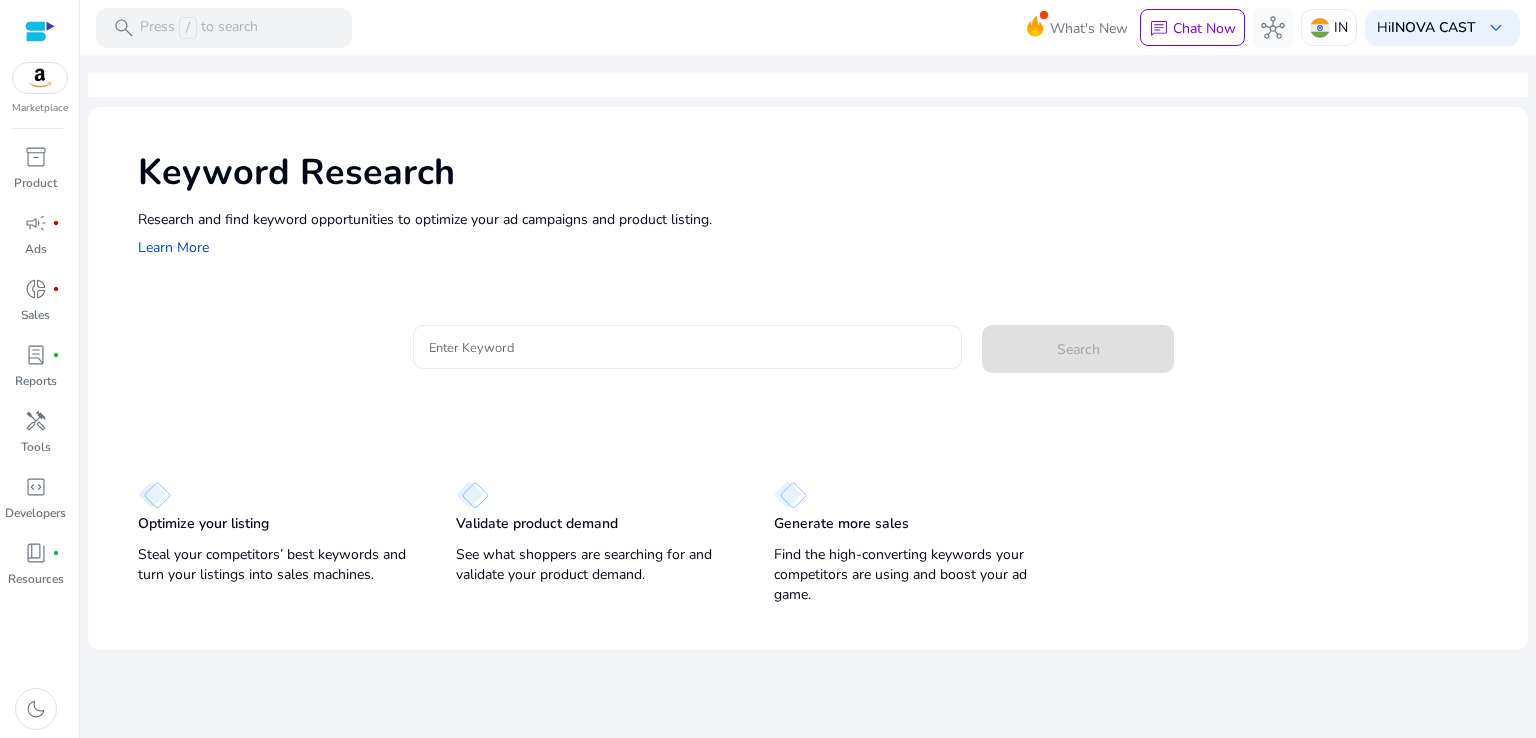 click 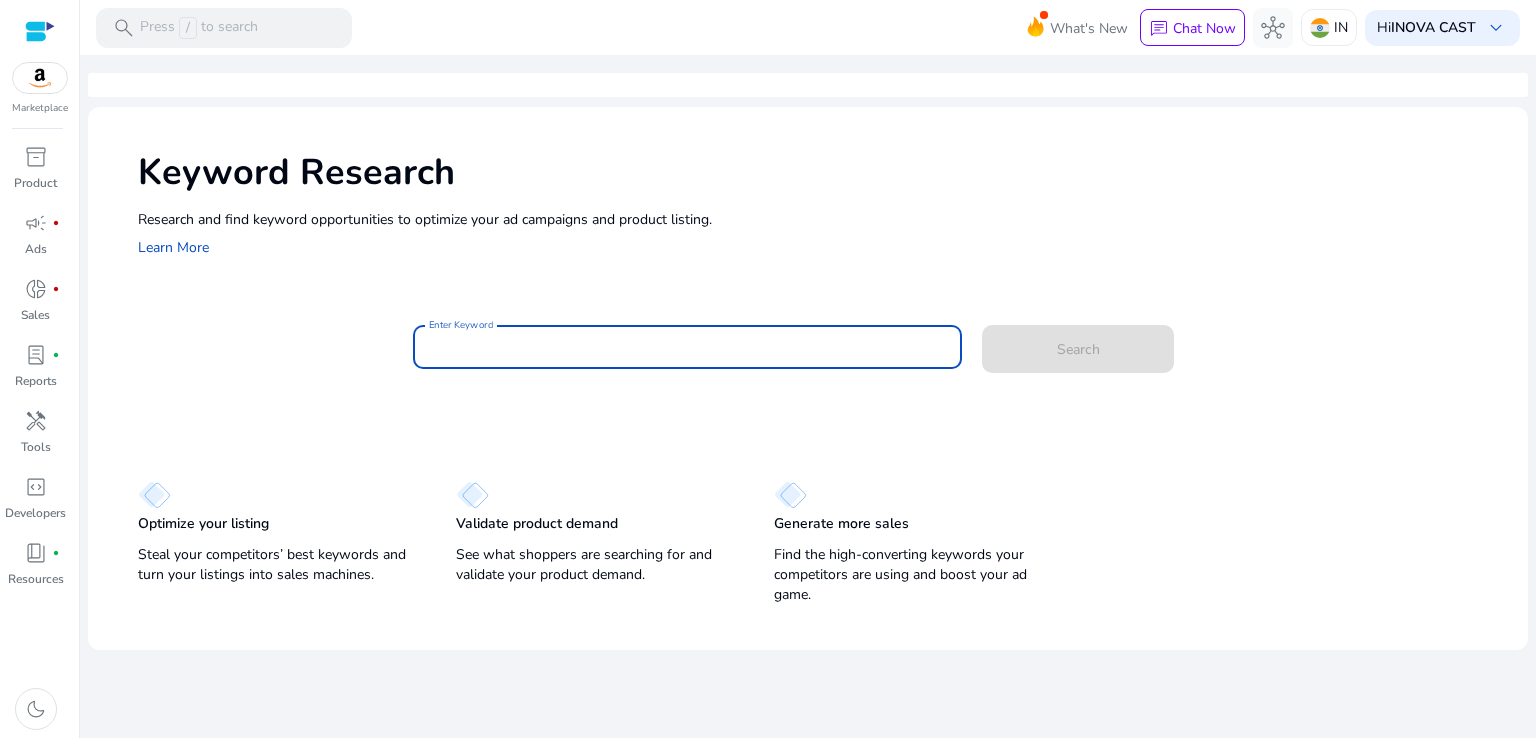 click on "Enter Keyword" at bounding box center [688, 347] 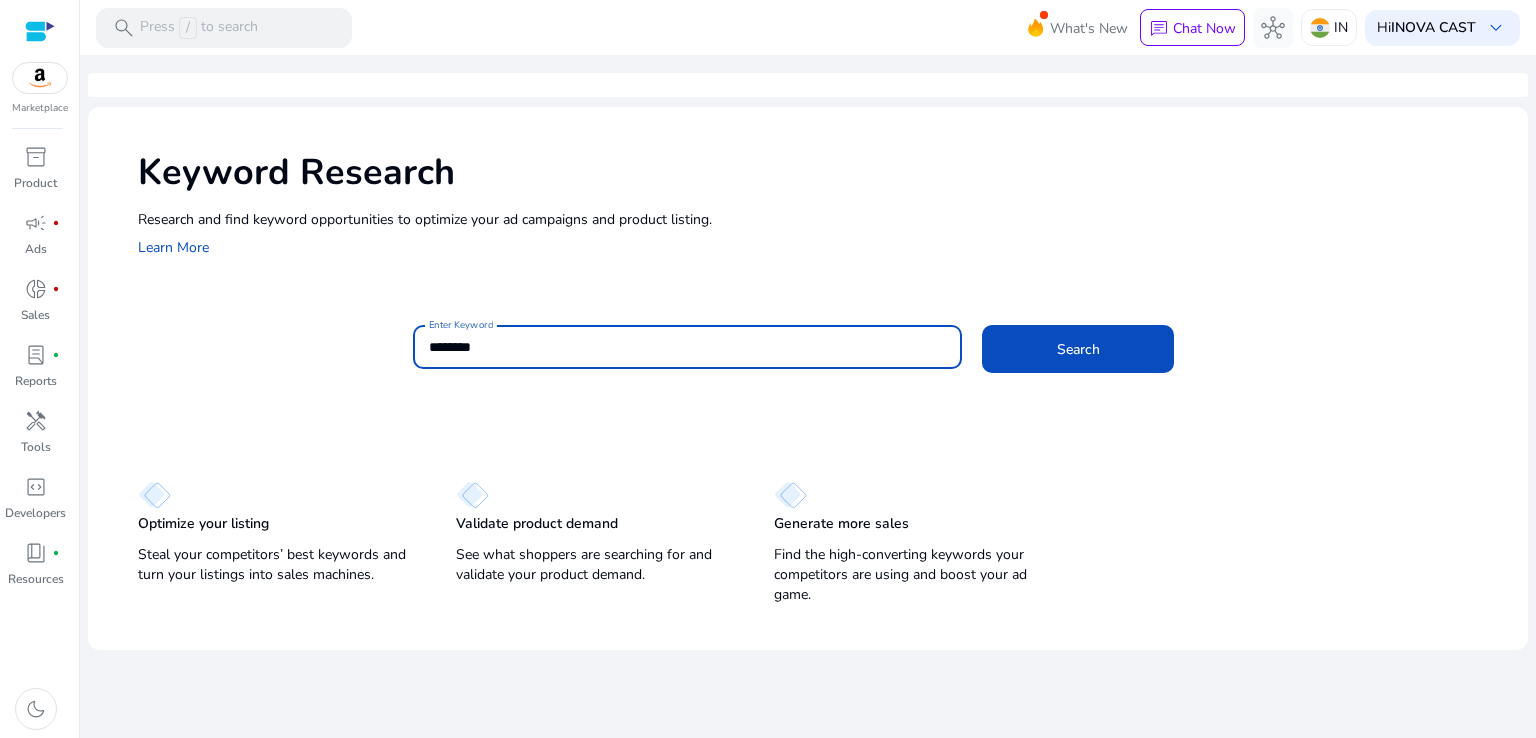 type on "********" 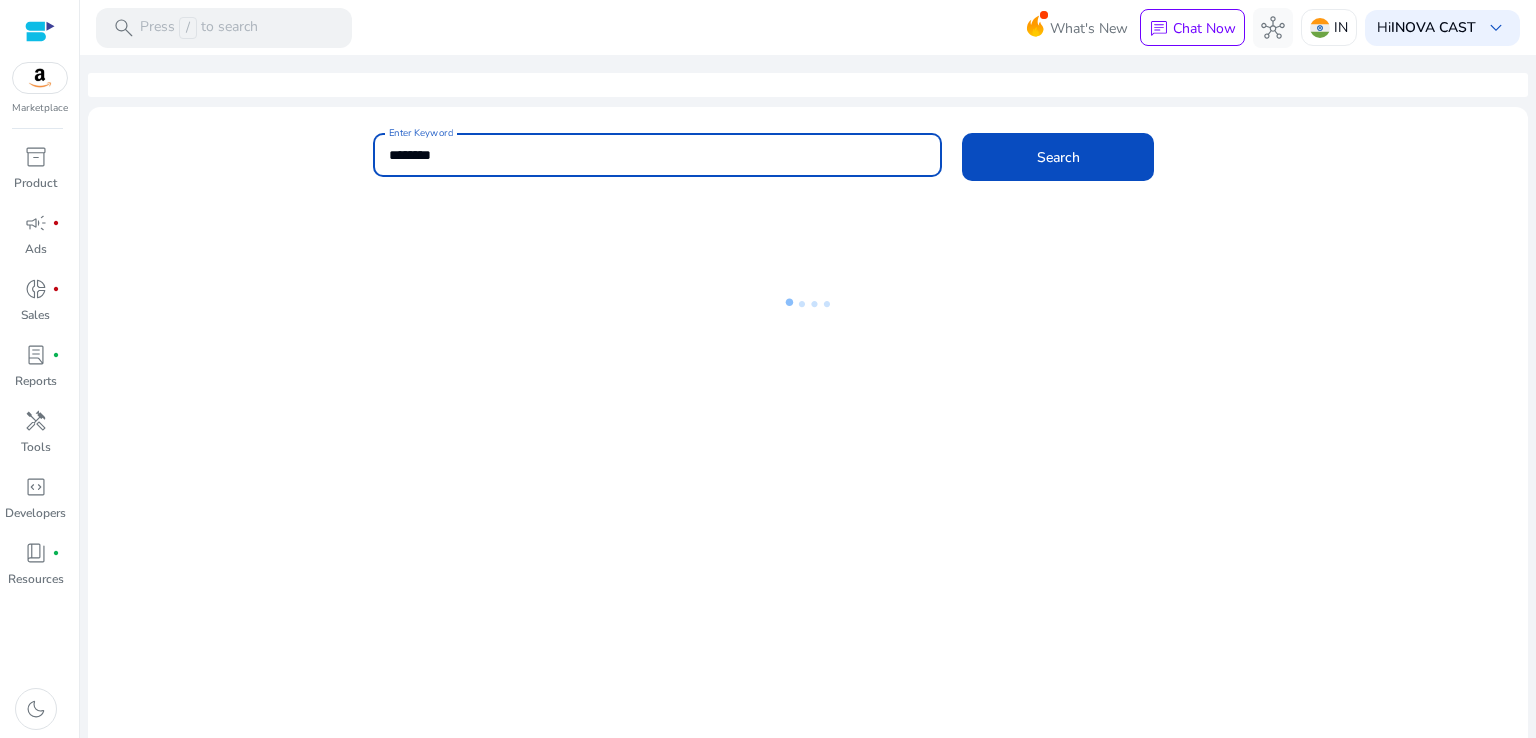 scroll, scrollTop: 0, scrollLeft: 0, axis: both 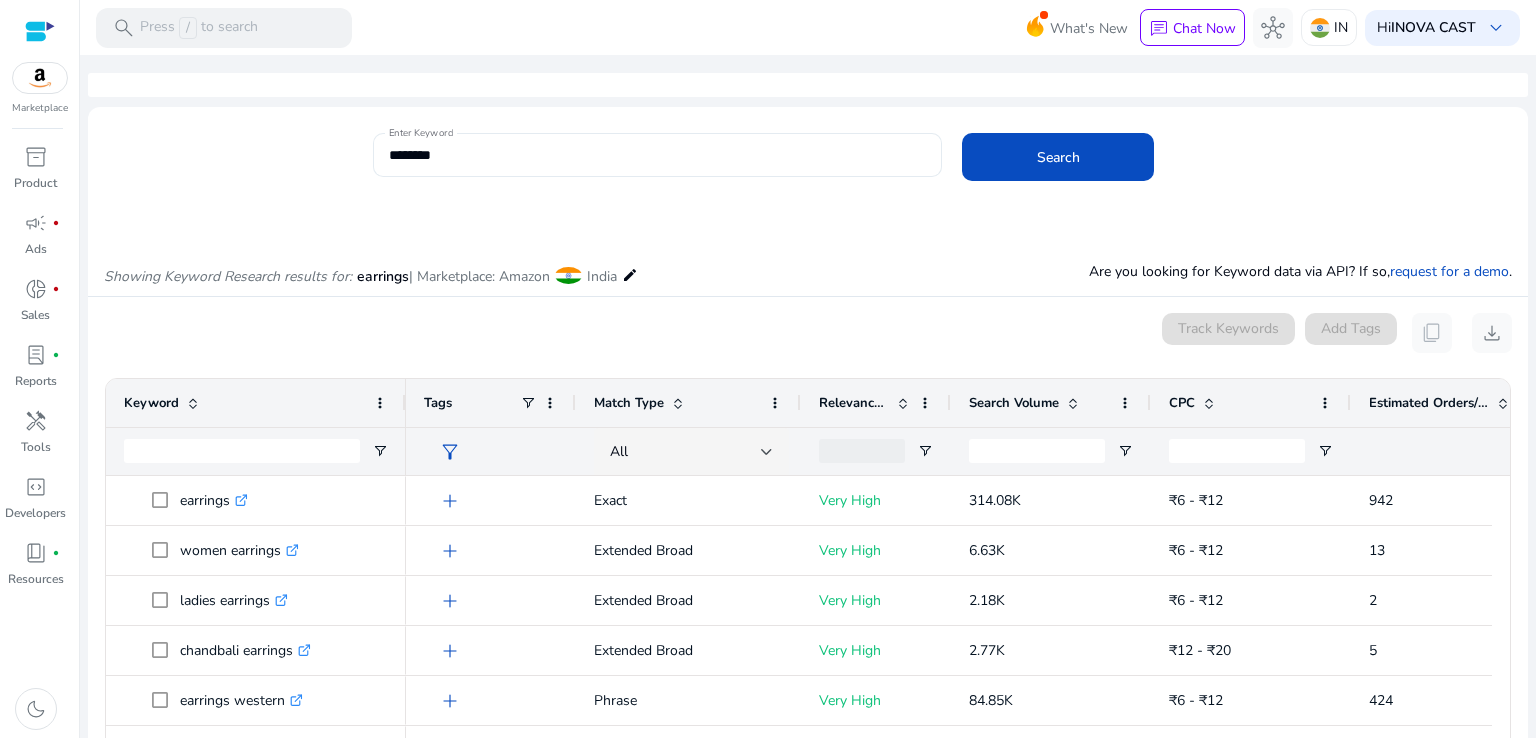 click on "********" at bounding box center [658, 155] 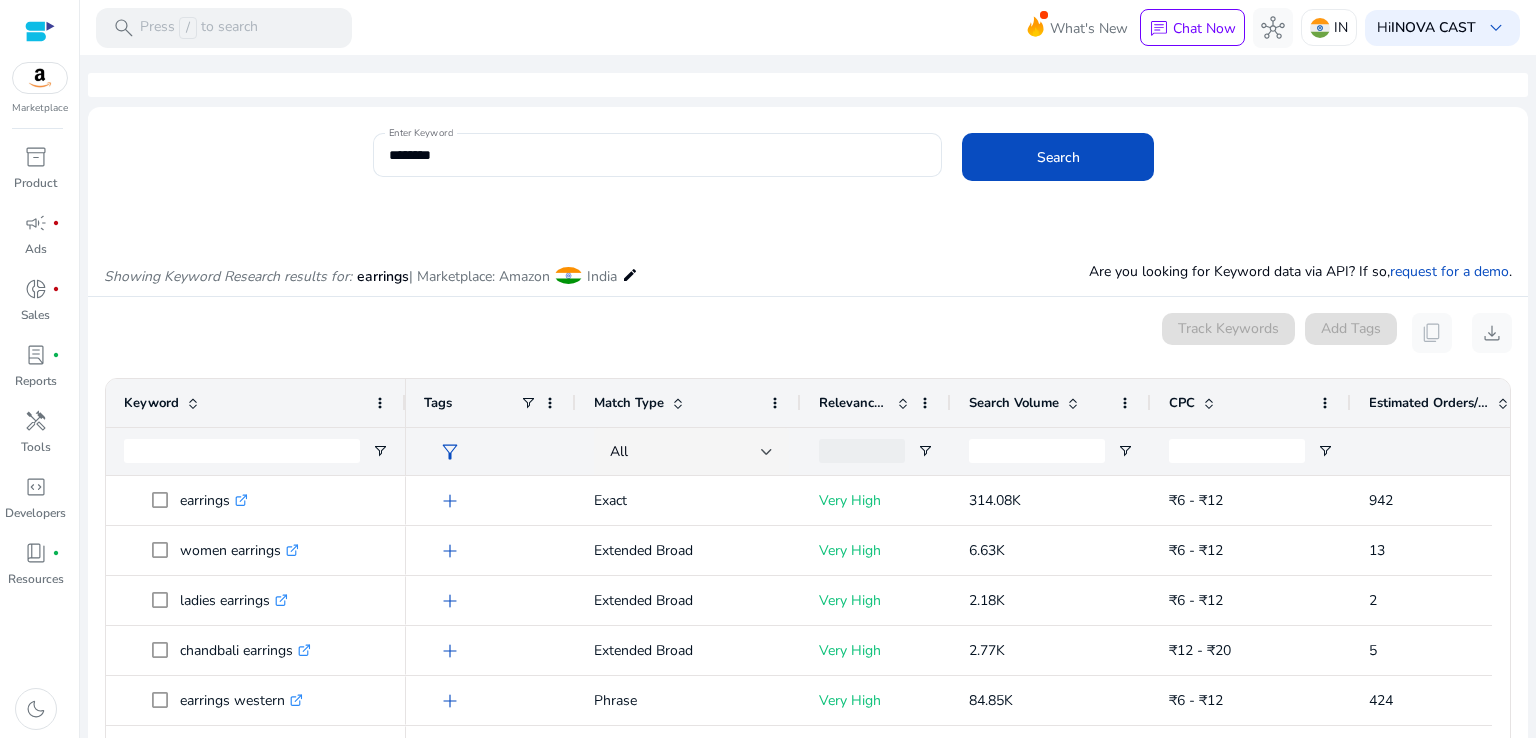 click on "Showing Keyword Research results for:  earrings  | Marketplace: Amazon India edit  Are you looking for Keyword data via API? If so,  request for a demo ." at bounding box center [808, 255] 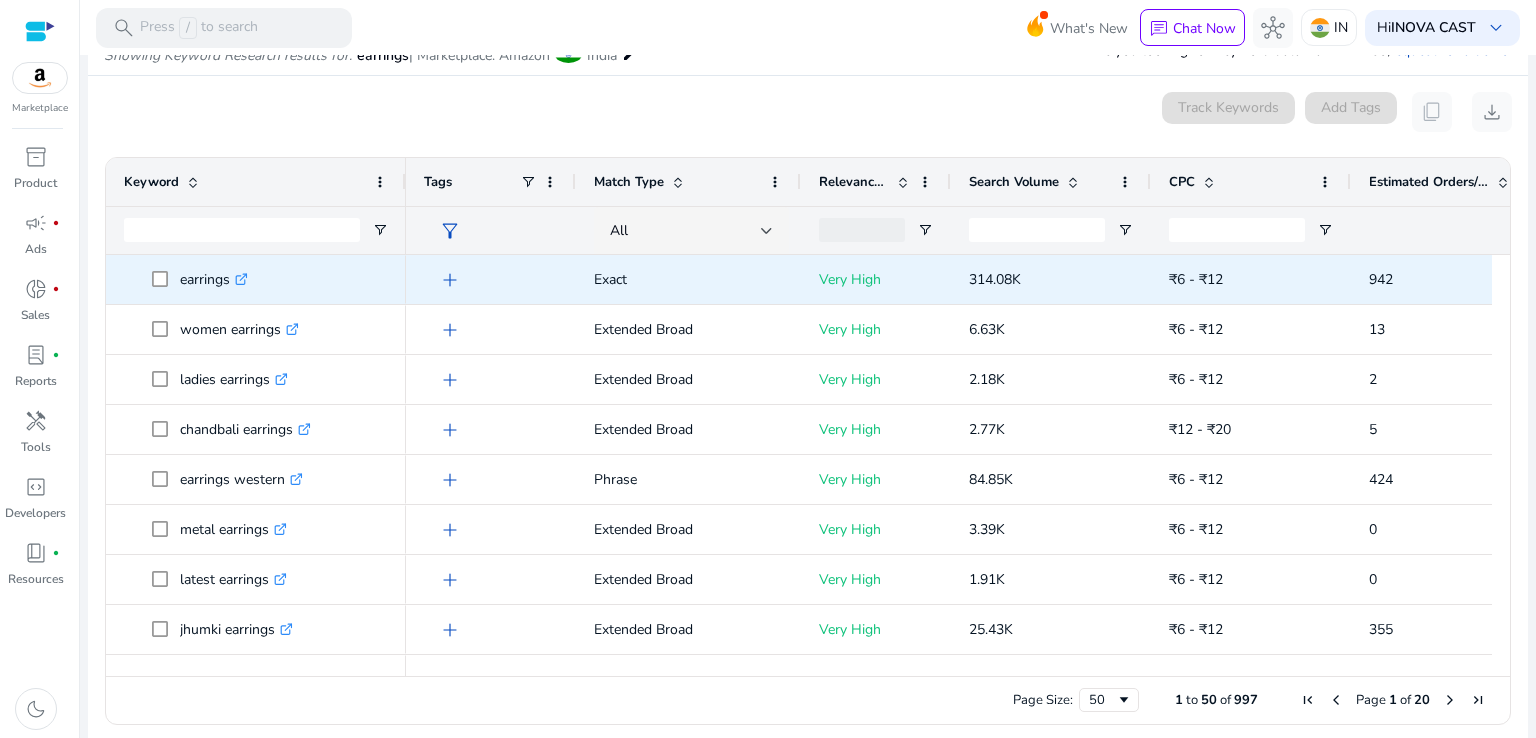 scroll, scrollTop: 234, scrollLeft: 0, axis: vertical 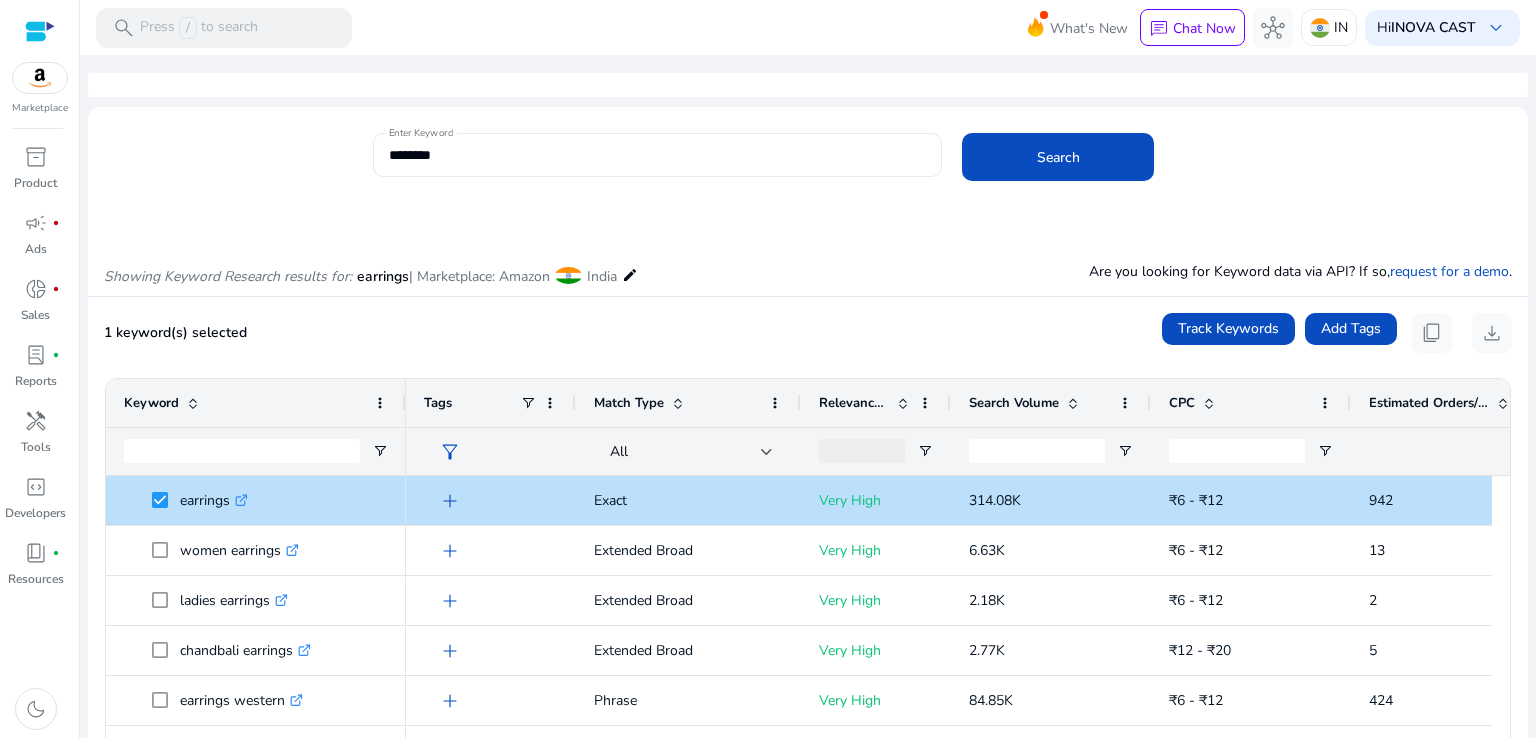drag, startPoint x: 473, startPoint y: 140, endPoint x: 377, endPoint y: 147, distance: 96.25487 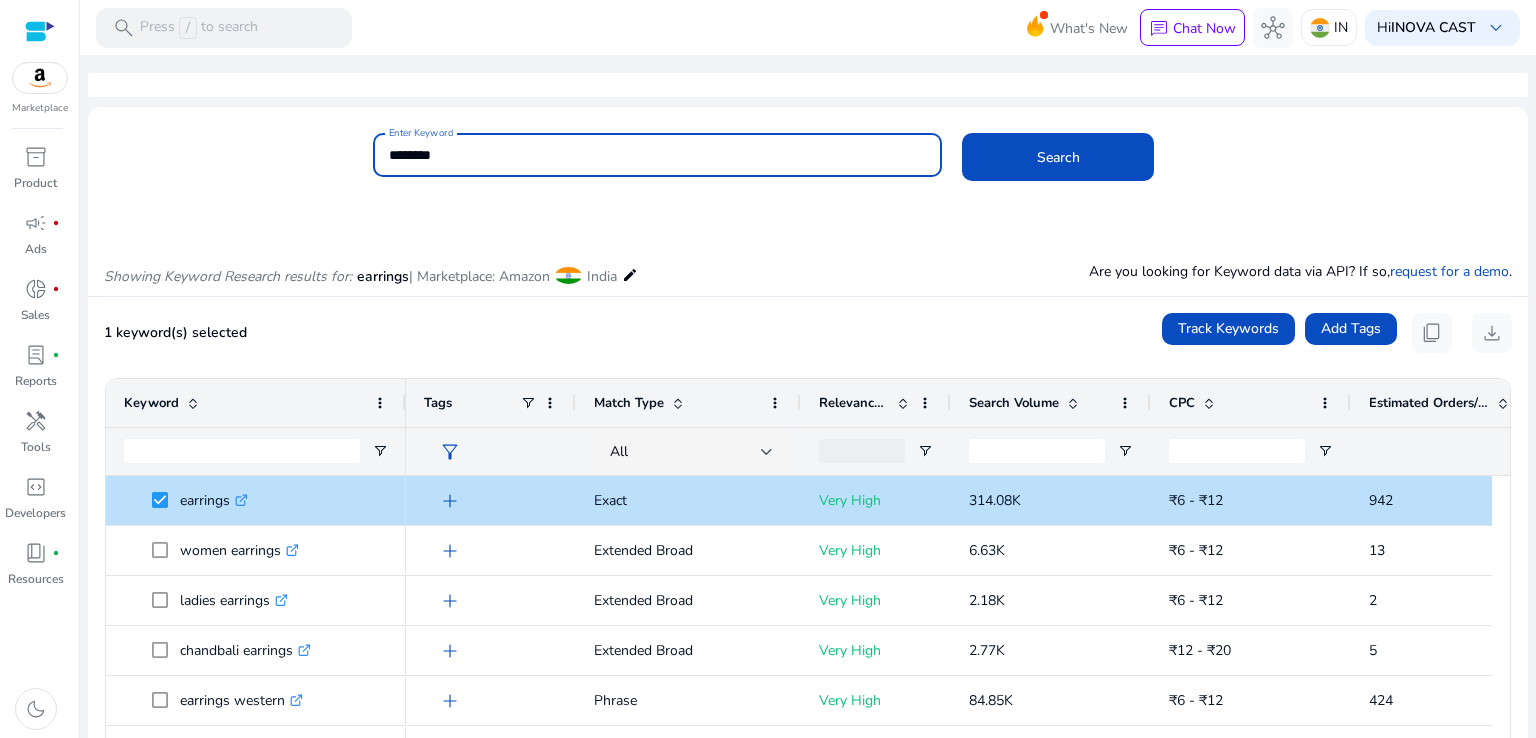 click on "********" at bounding box center [658, 155] 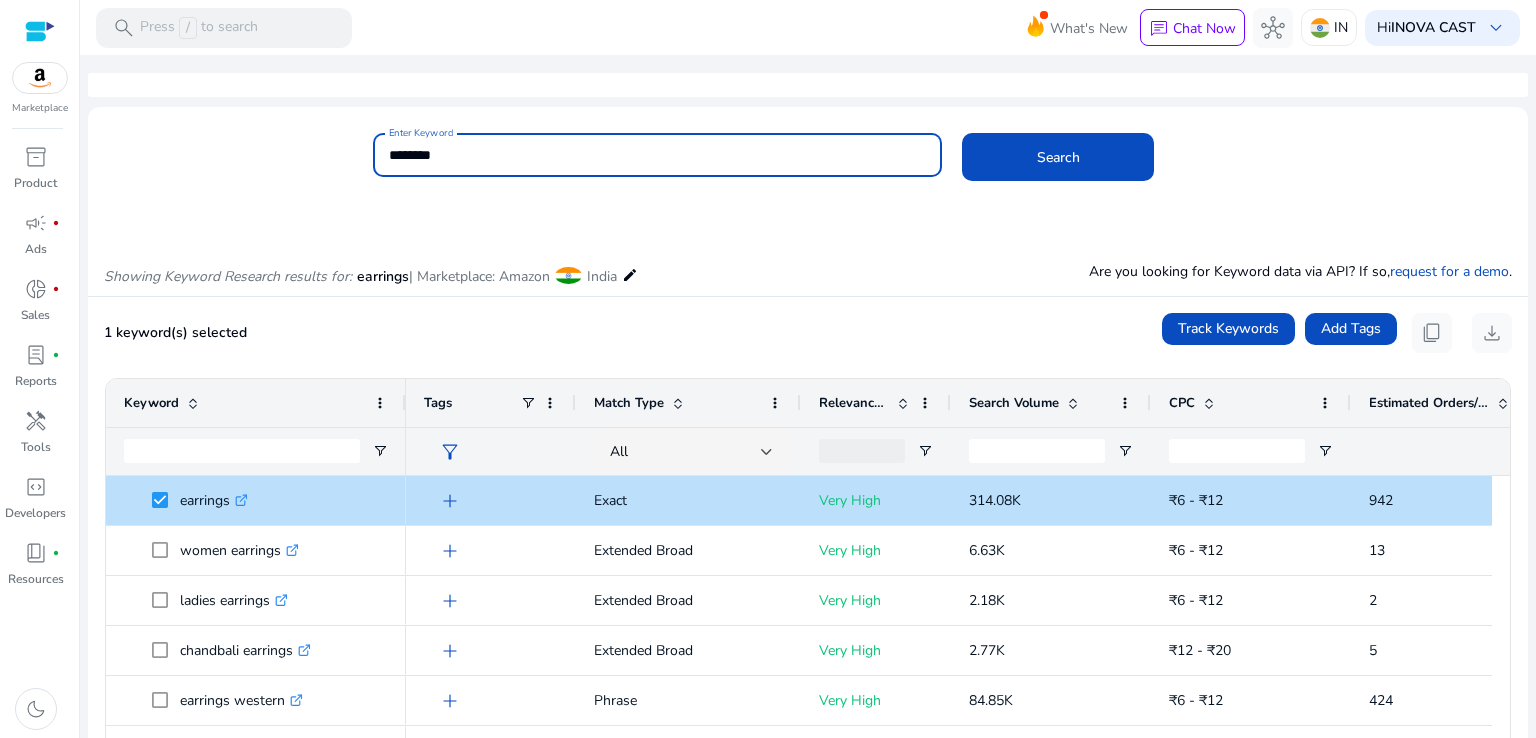 drag, startPoint x: 452, startPoint y: 156, endPoint x: 394, endPoint y: 166, distance: 58.855755 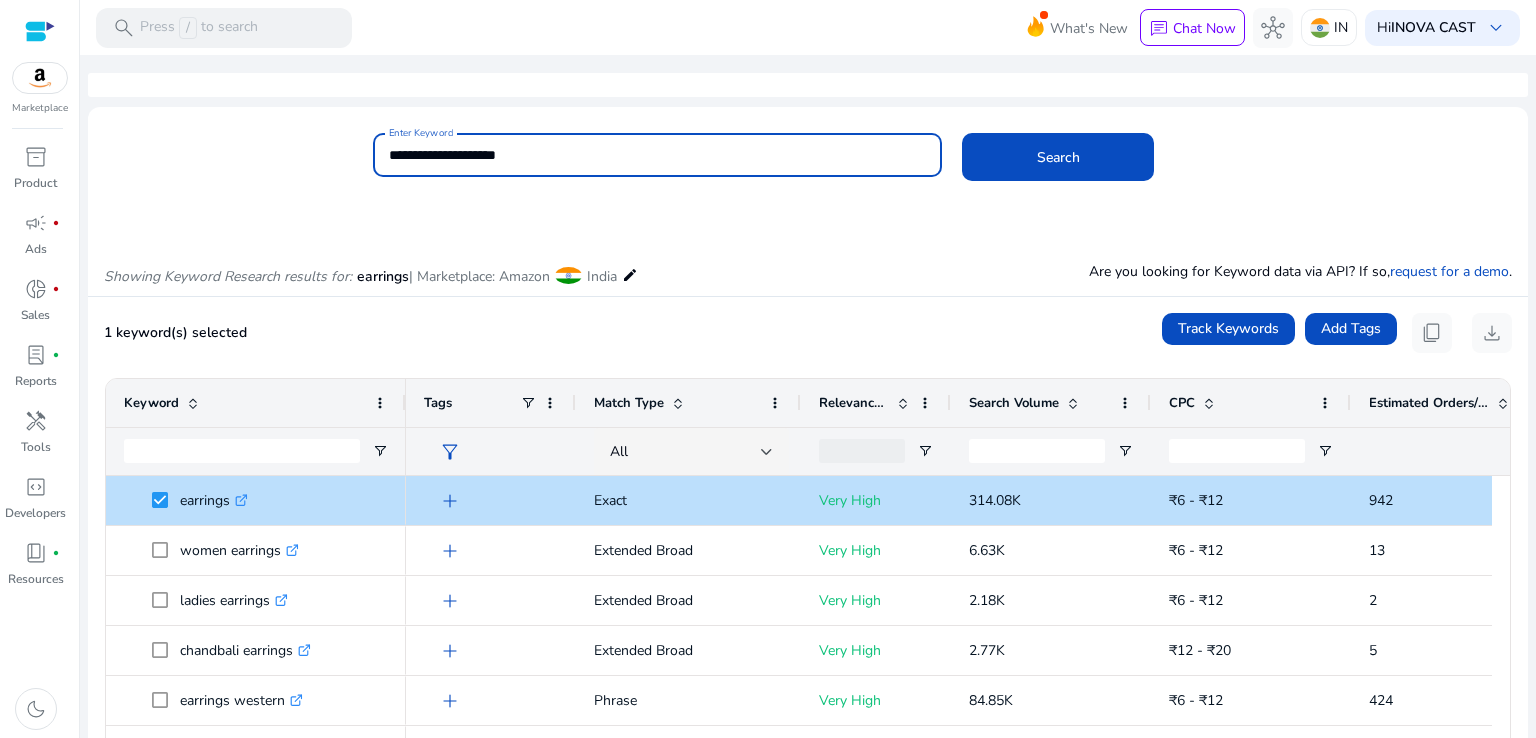 click on "Search" 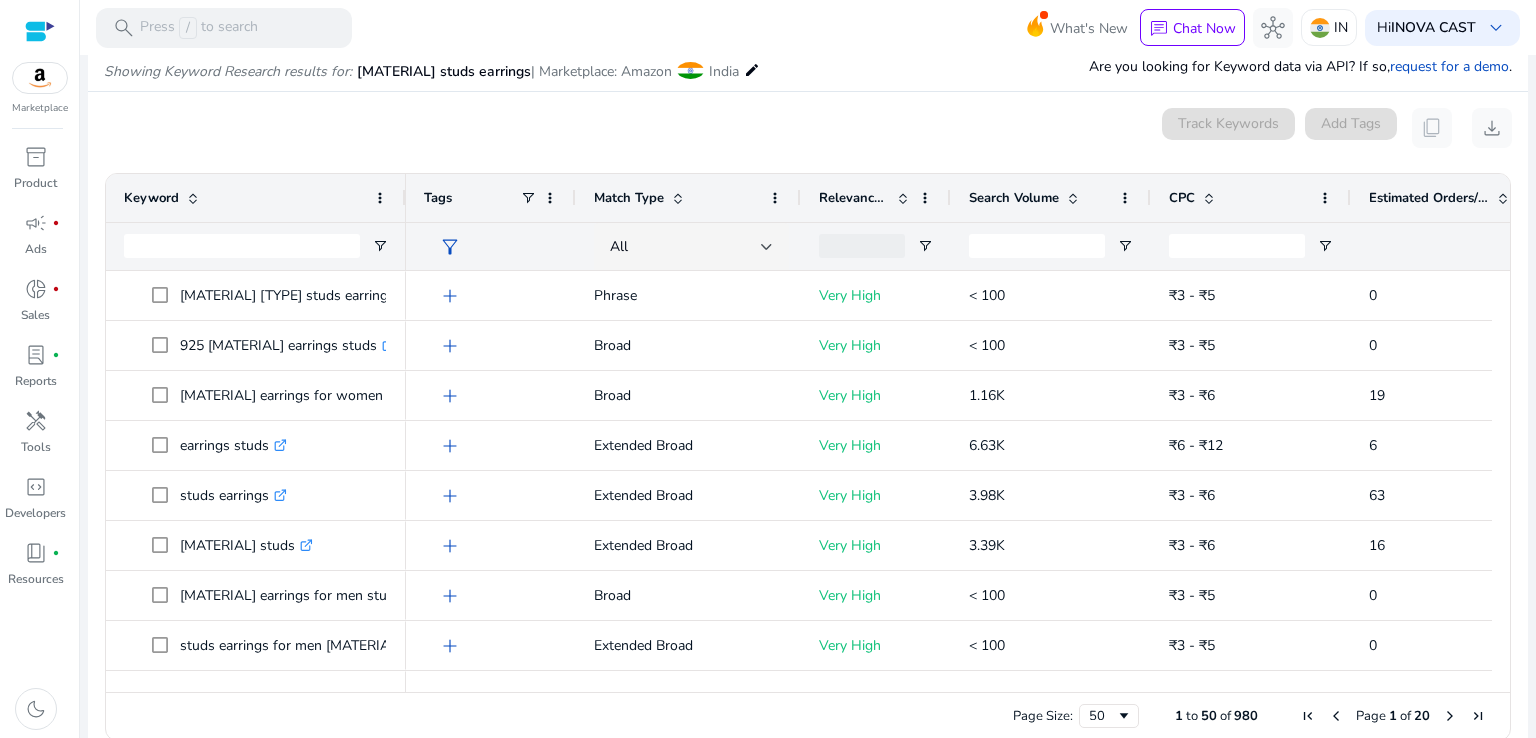 scroll, scrollTop: 214, scrollLeft: 0, axis: vertical 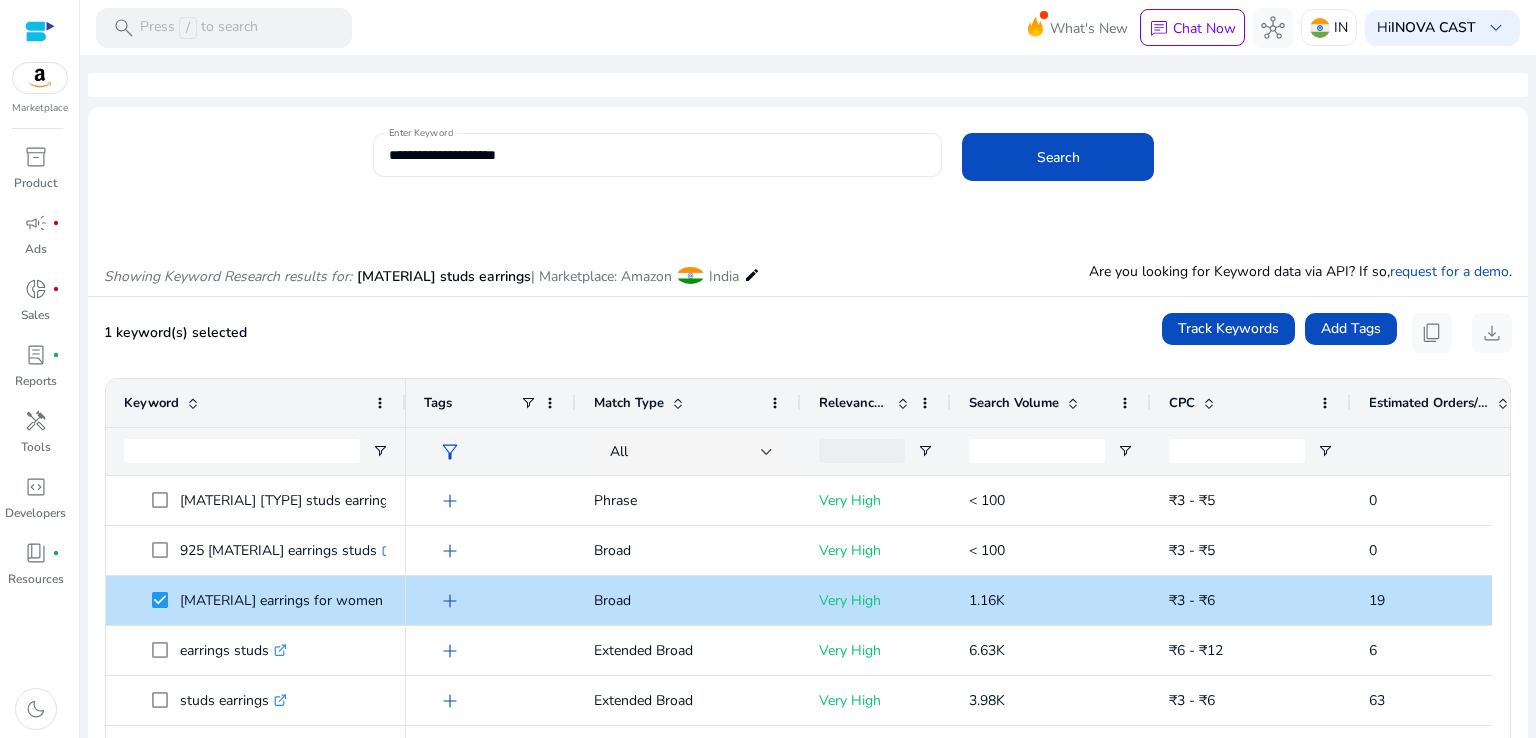 click on "**********" 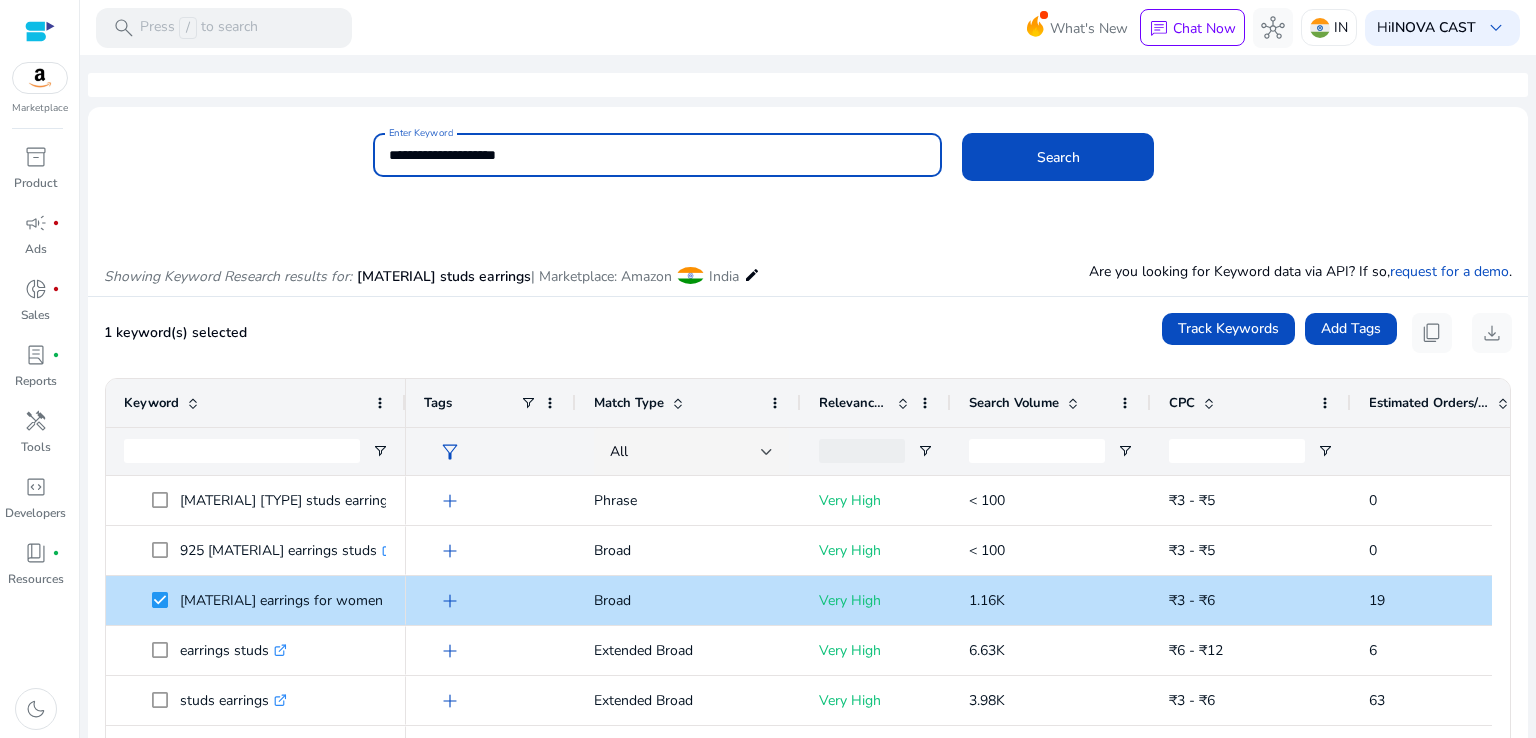 click on "**********" at bounding box center [658, 155] 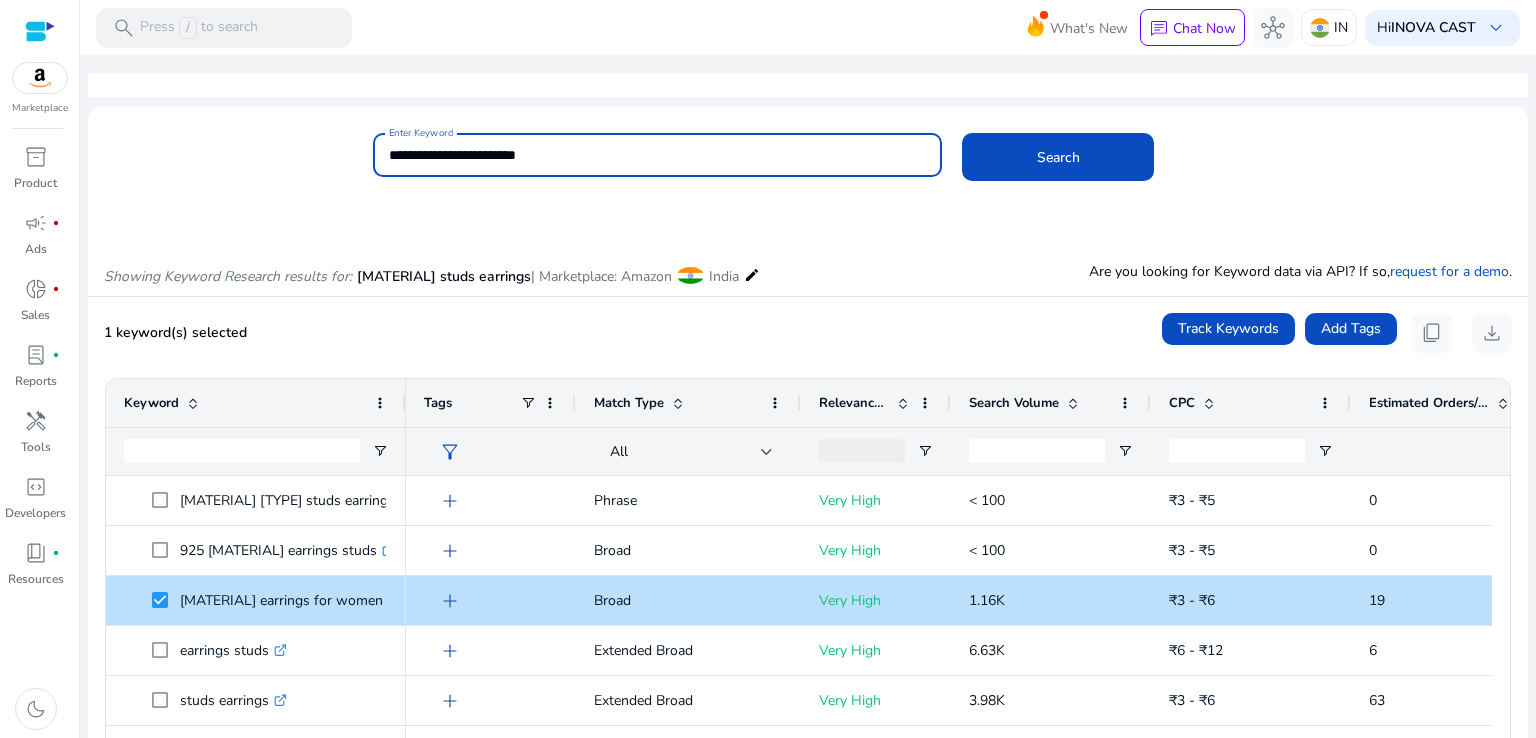 type on "**********" 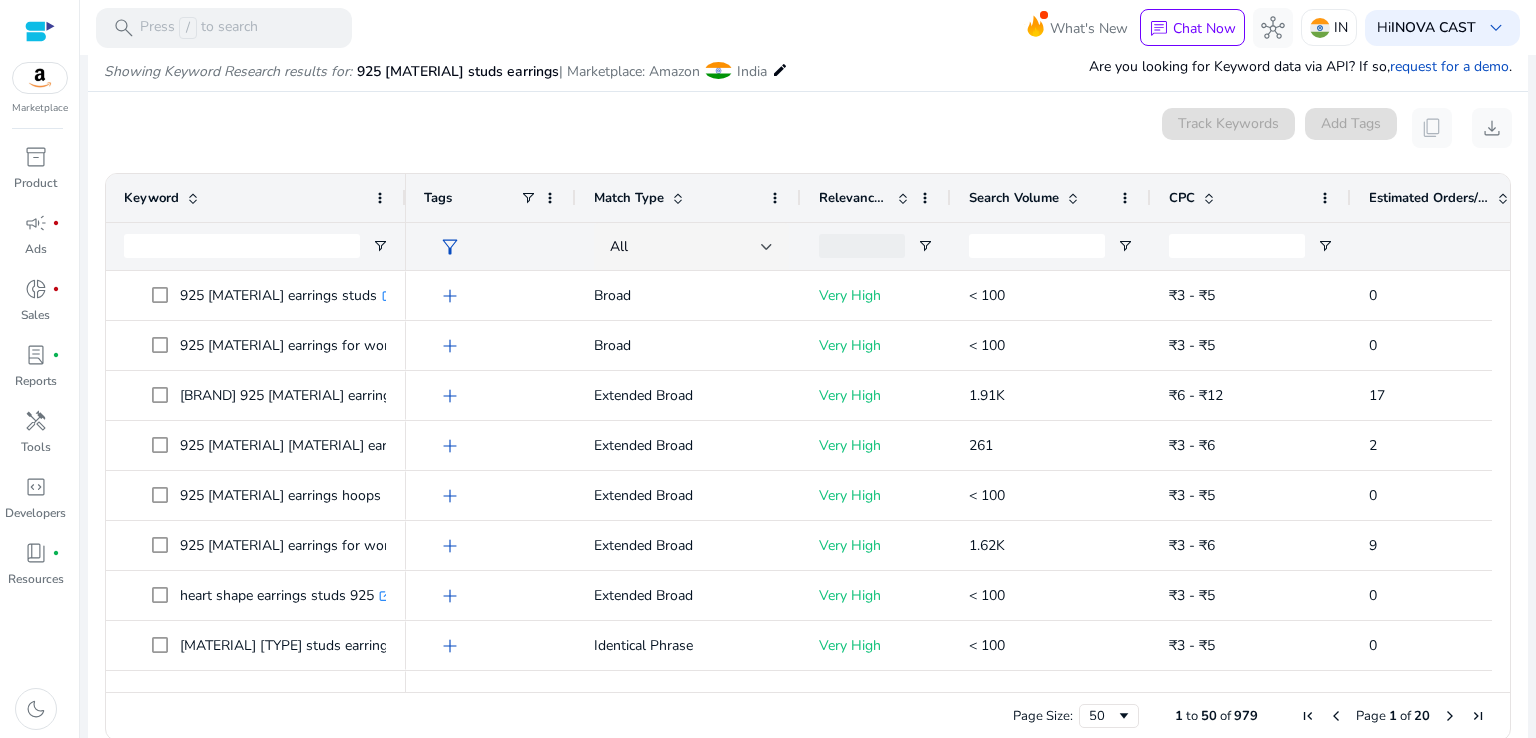 scroll, scrollTop: 214, scrollLeft: 0, axis: vertical 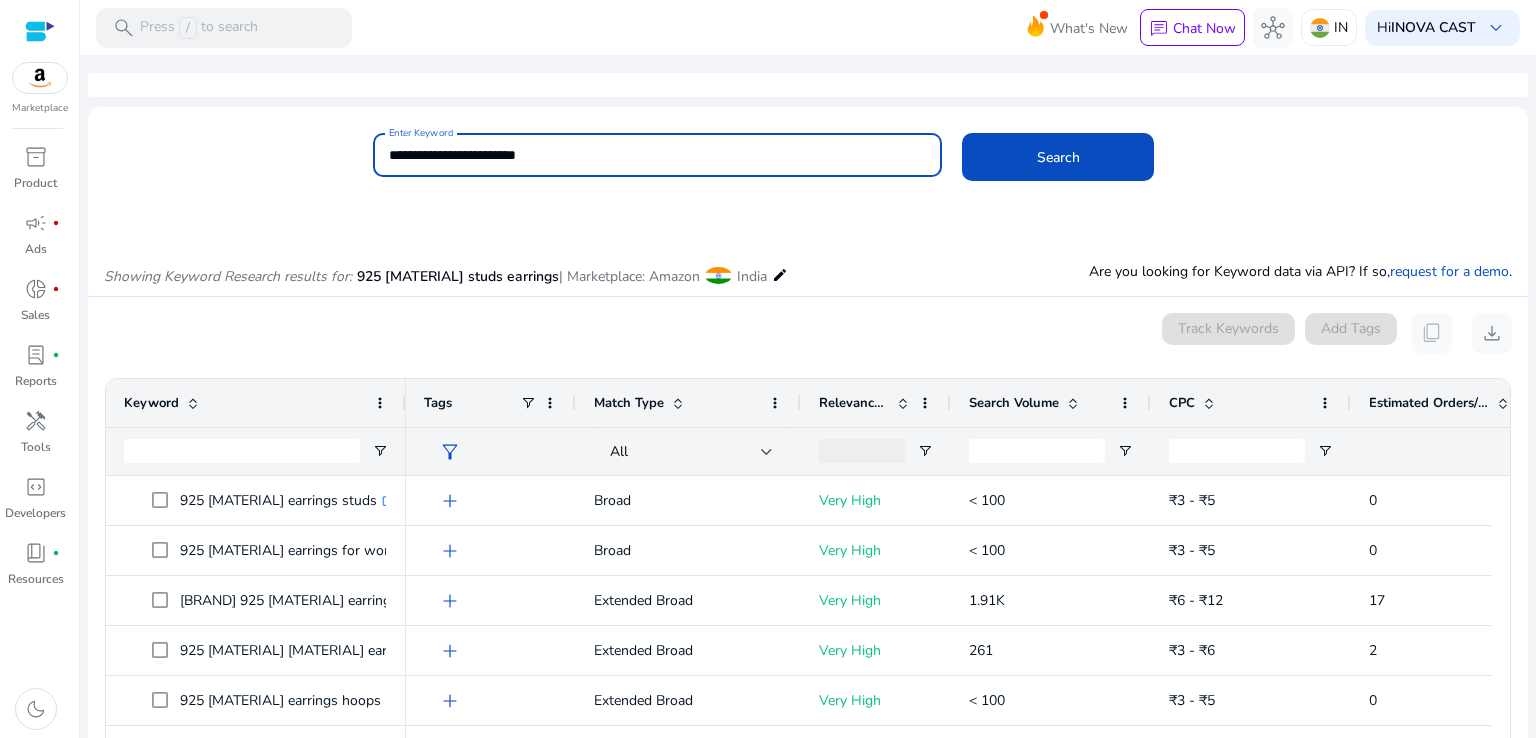 drag, startPoint x: 562, startPoint y: 160, endPoint x: 364, endPoint y: 173, distance: 198.42632 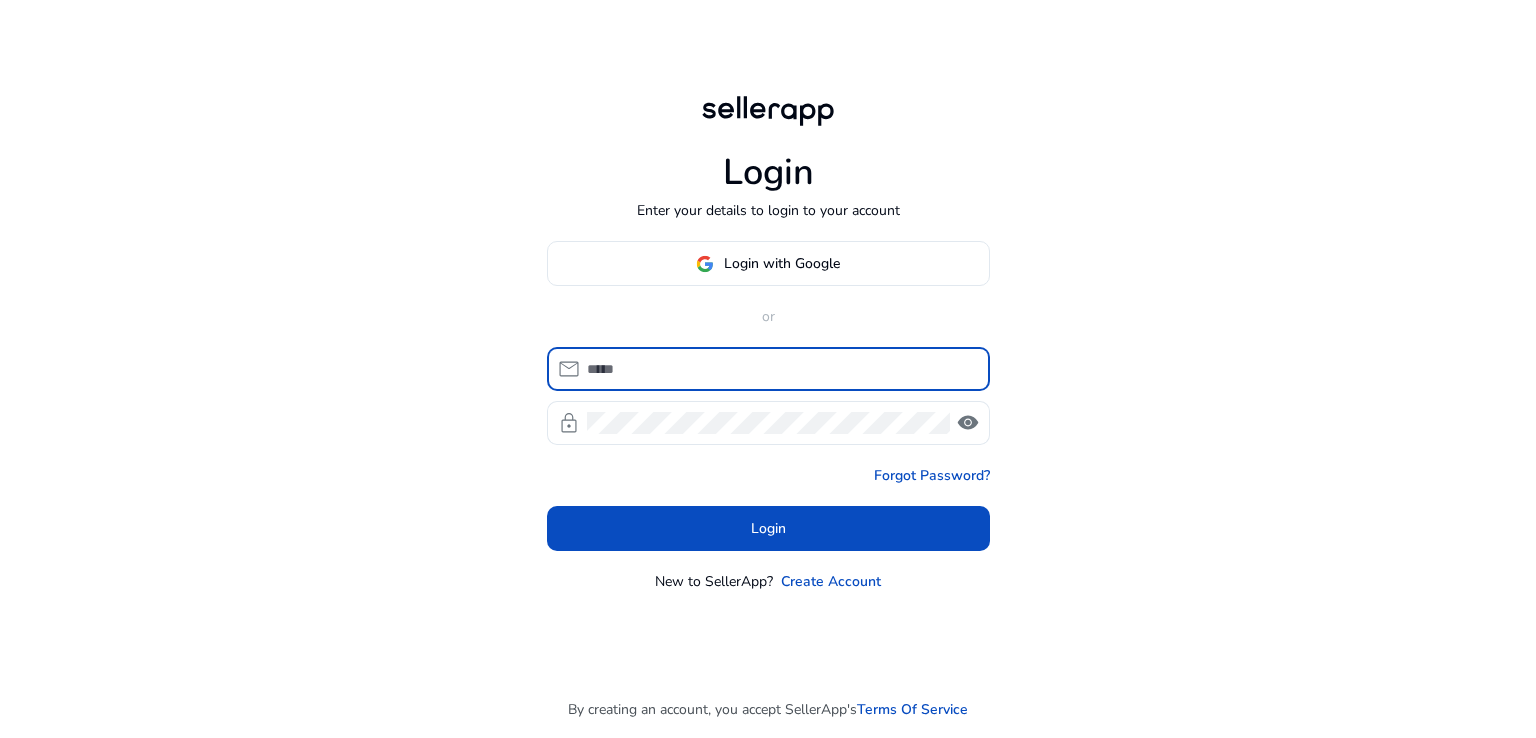 scroll, scrollTop: 0, scrollLeft: 0, axis: both 